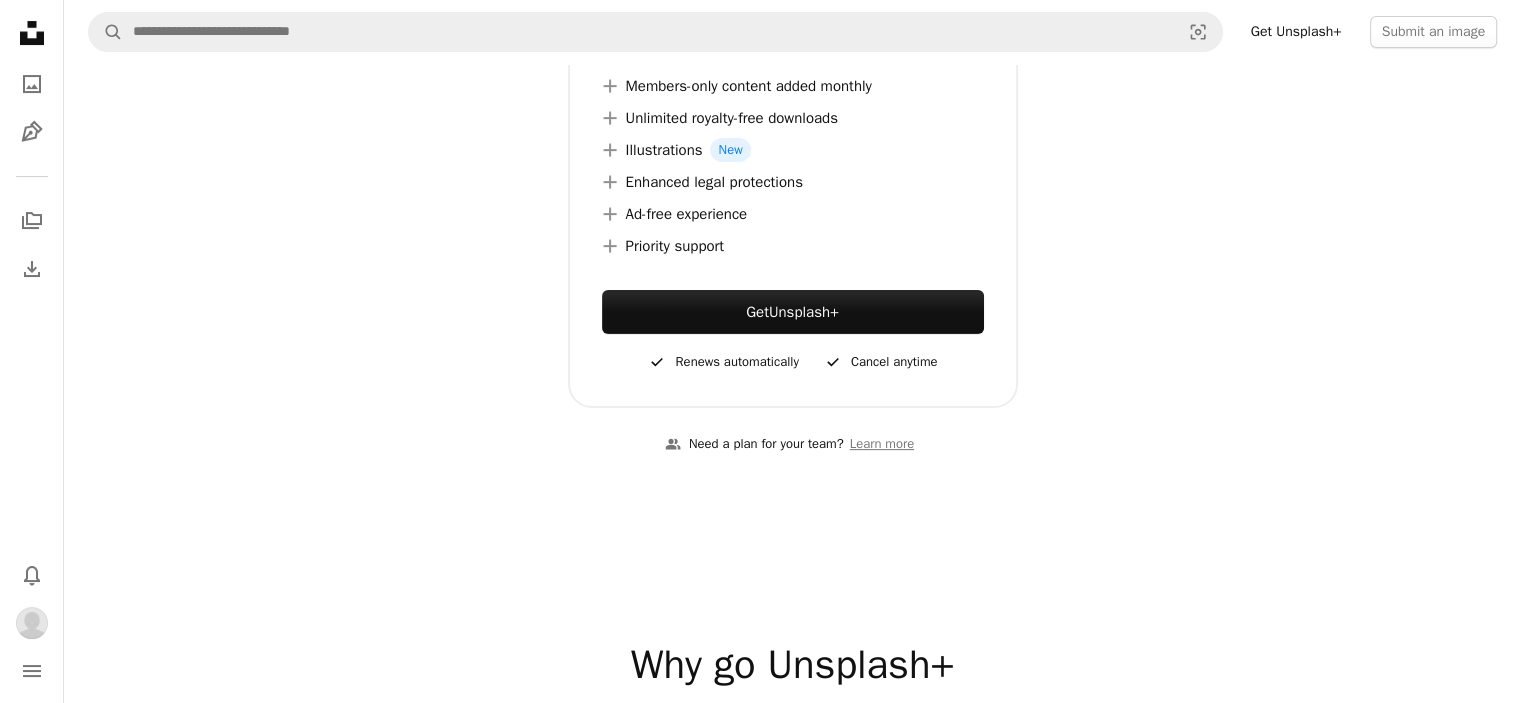 scroll, scrollTop: 500, scrollLeft: 0, axis: vertical 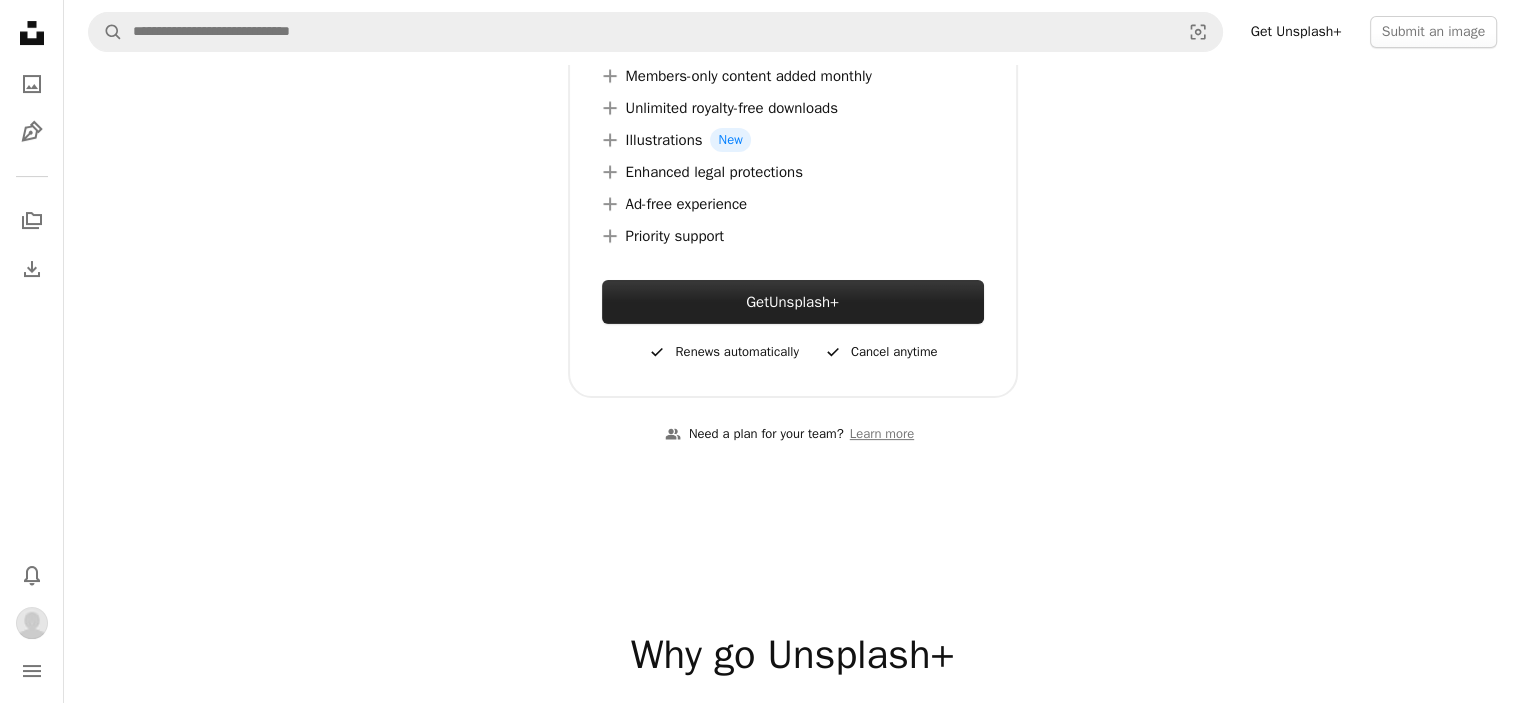 click on "Unsplash+" at bounding box center [804, 302] 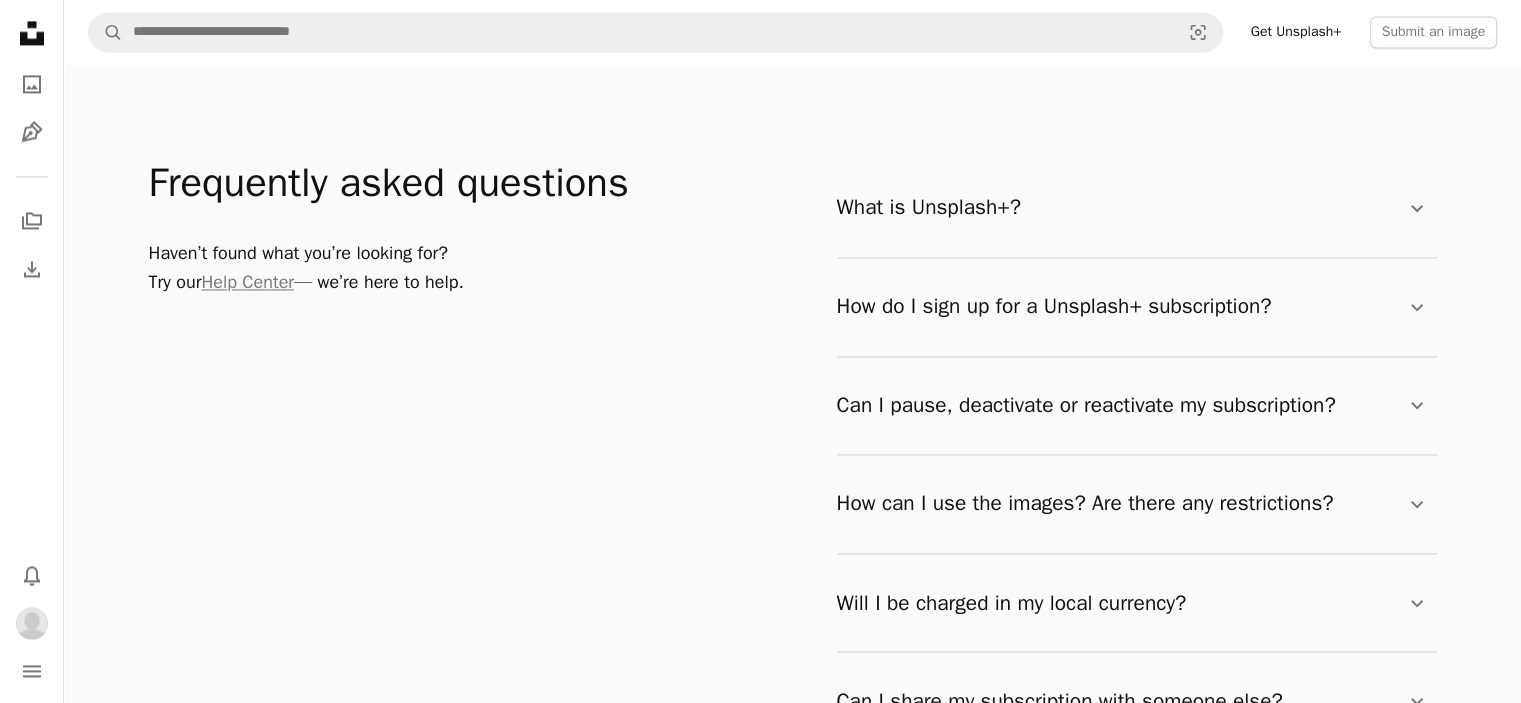 scroll, scrollTop: 3200, scrollLeft: 0, axis: vertical 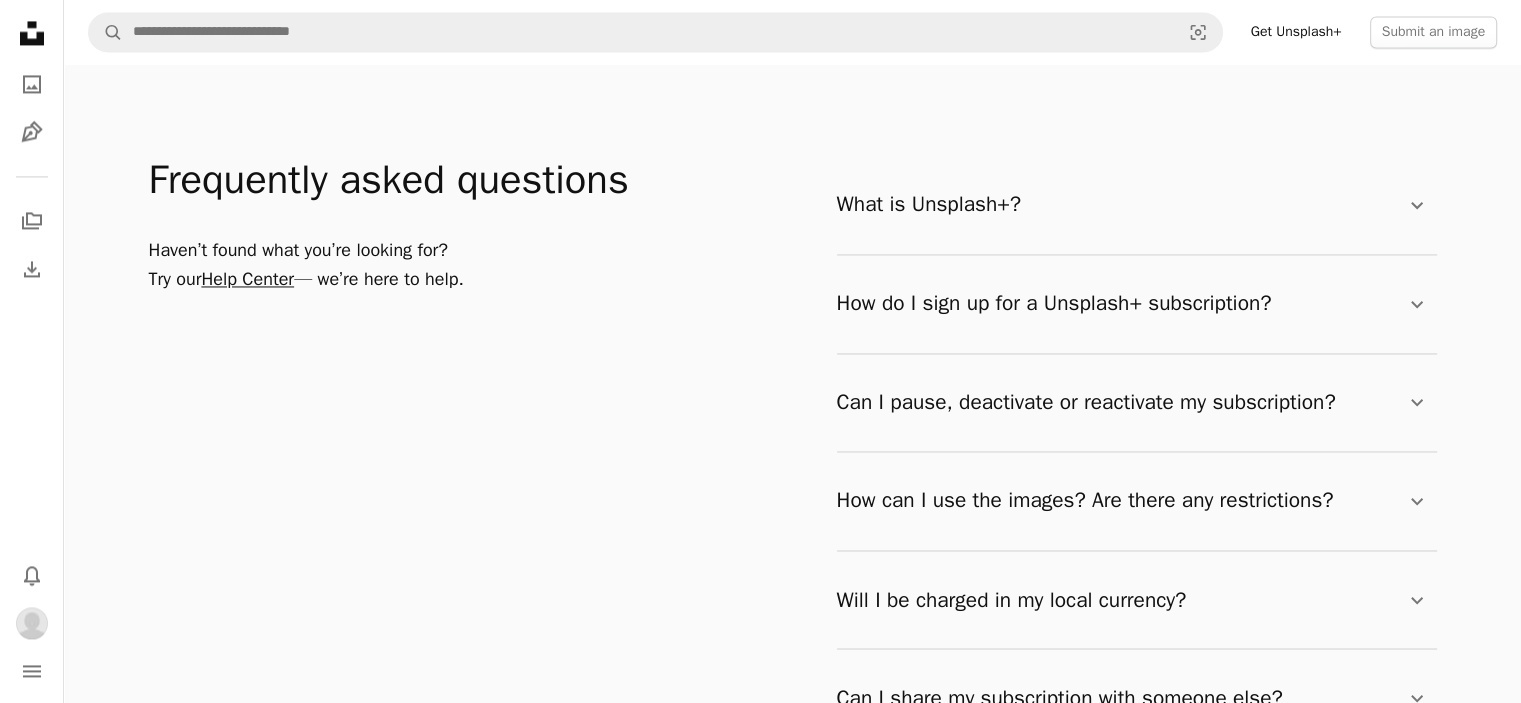 click on "Help Center" at bounding box center [247, 279] 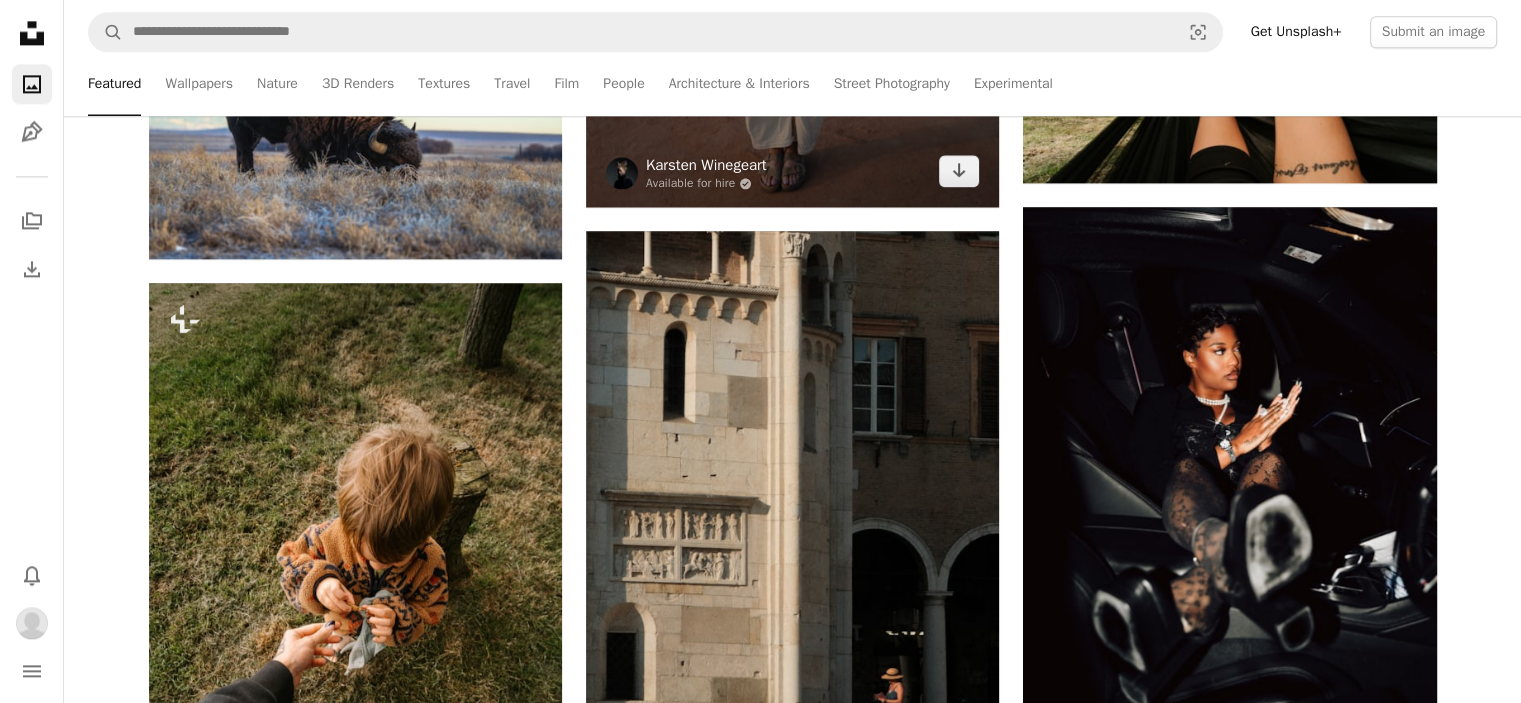 scroll, scrollTop: 2800, scrollLeft: 0, axis: vertical 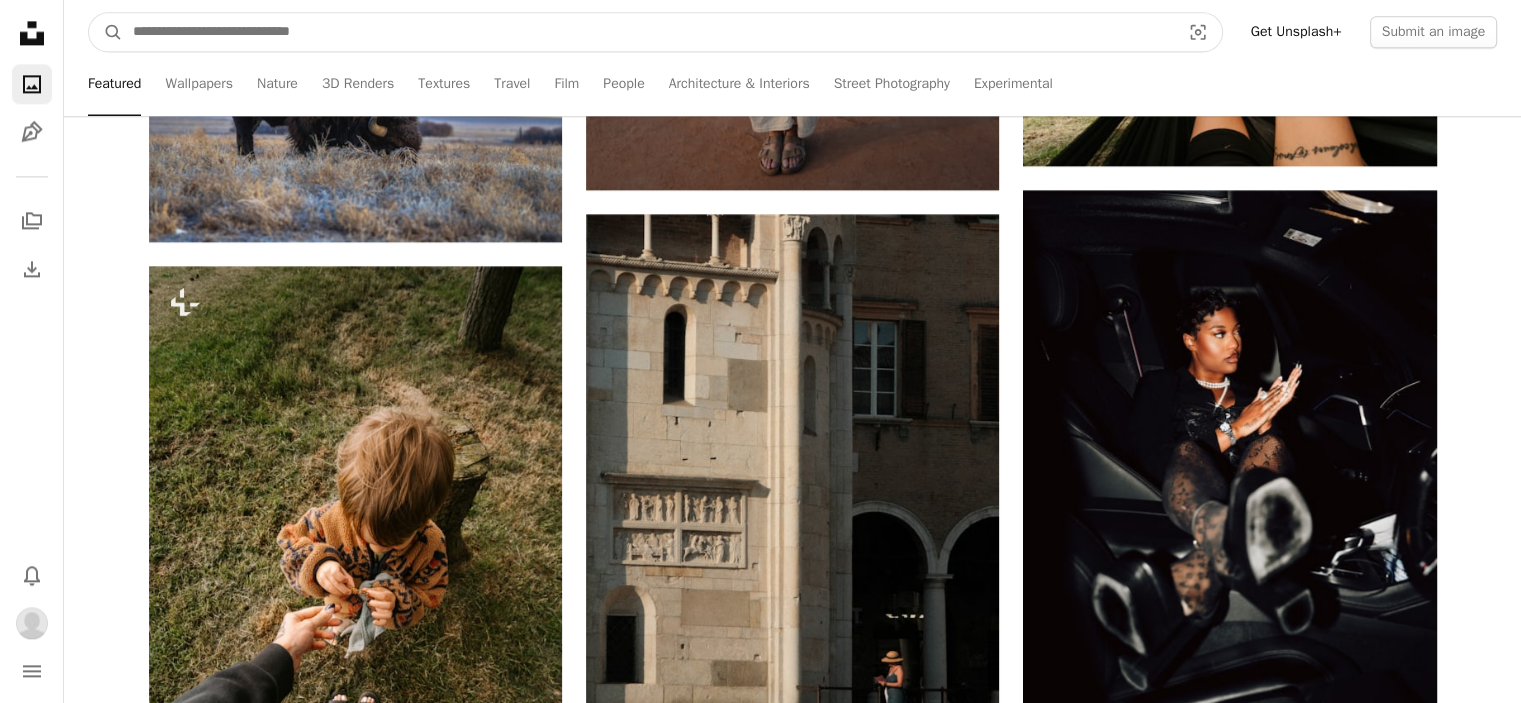 click at bounding box center [648, 32] 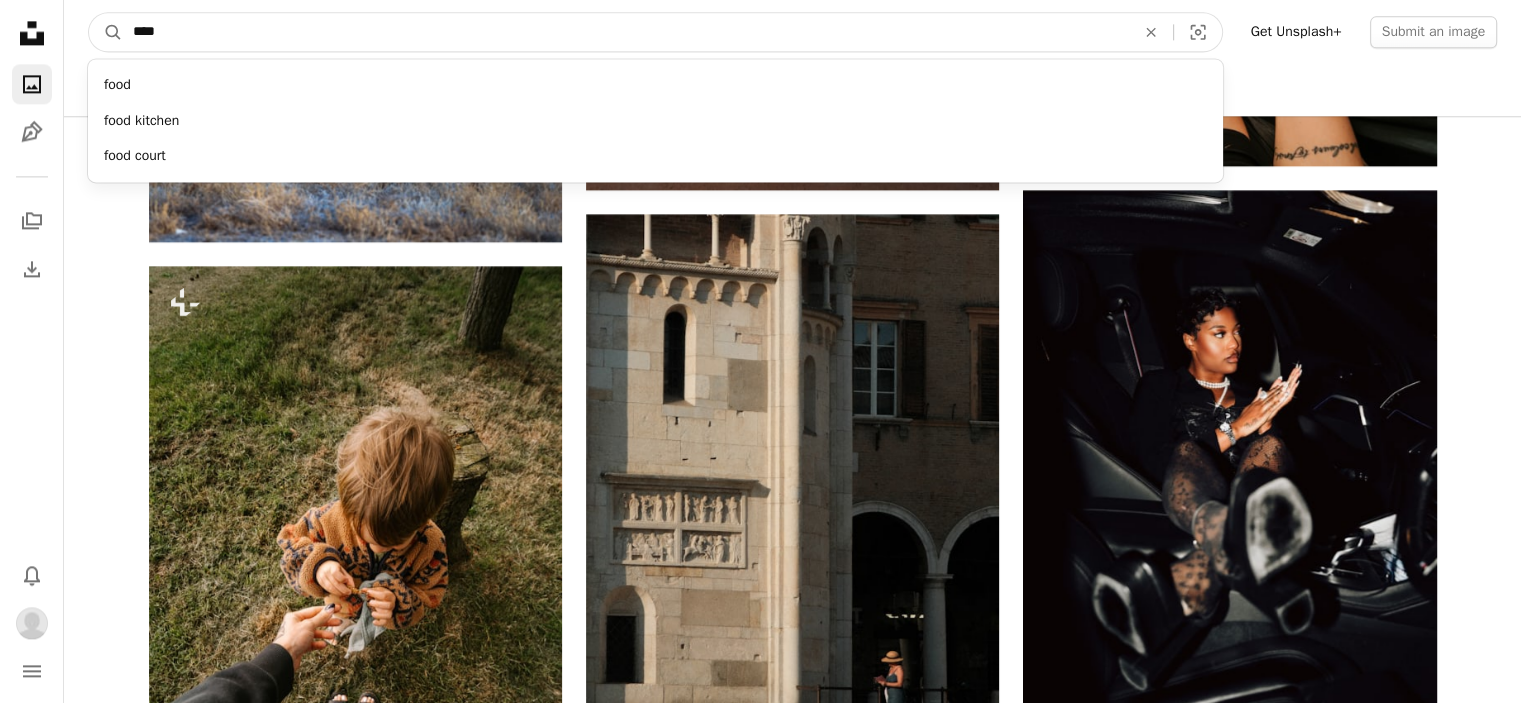 type on "****" 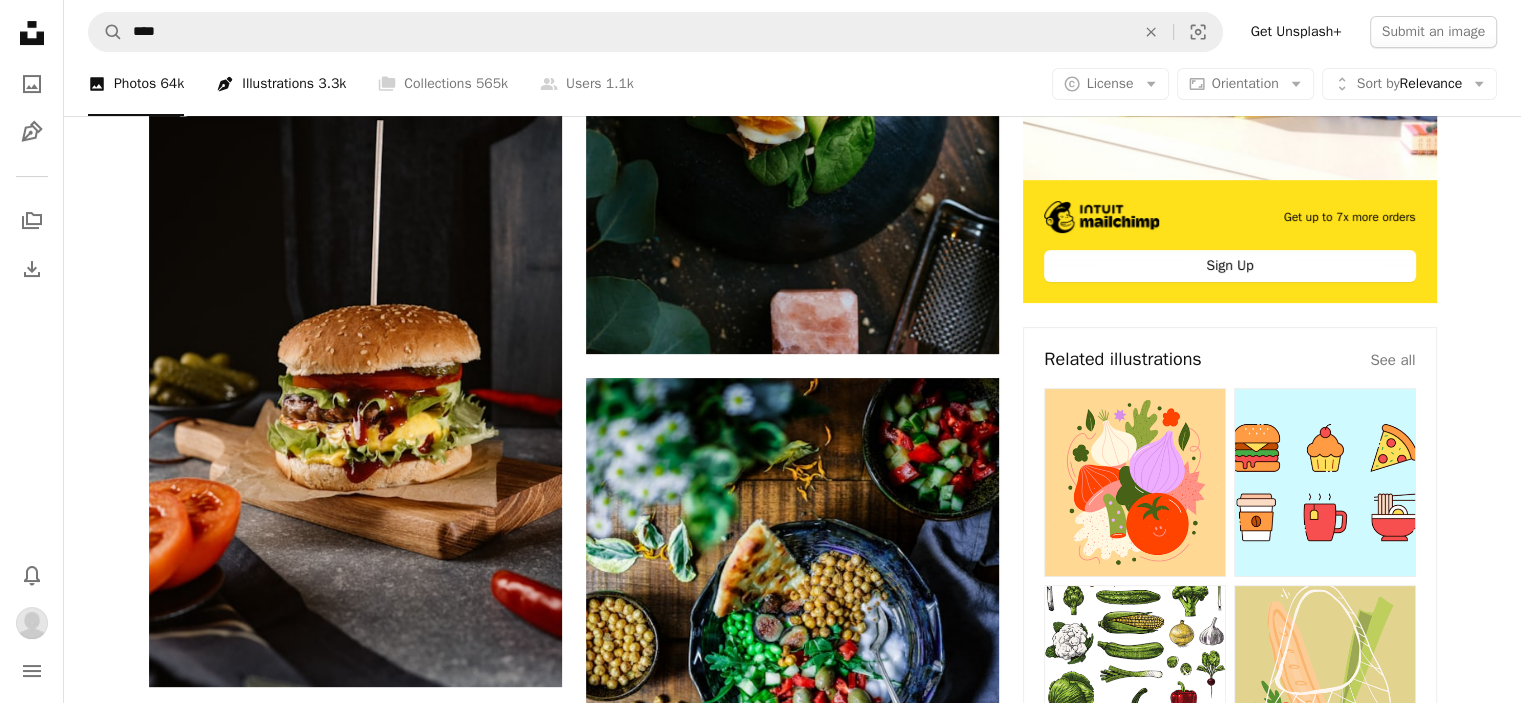 scroll, scrollTop: 500, scrollLeft: 0, axis: vertical 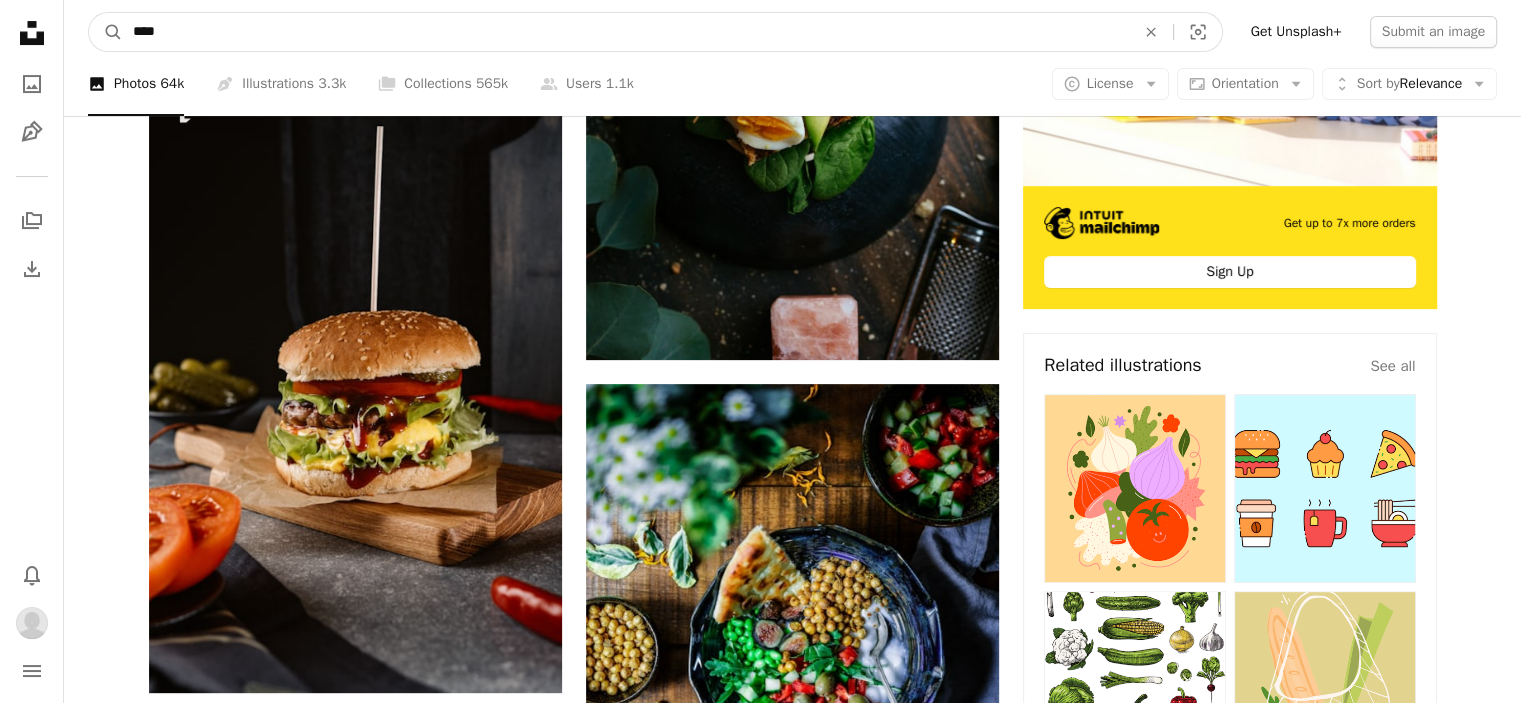 click on "****" at bounding box center (626, 32) 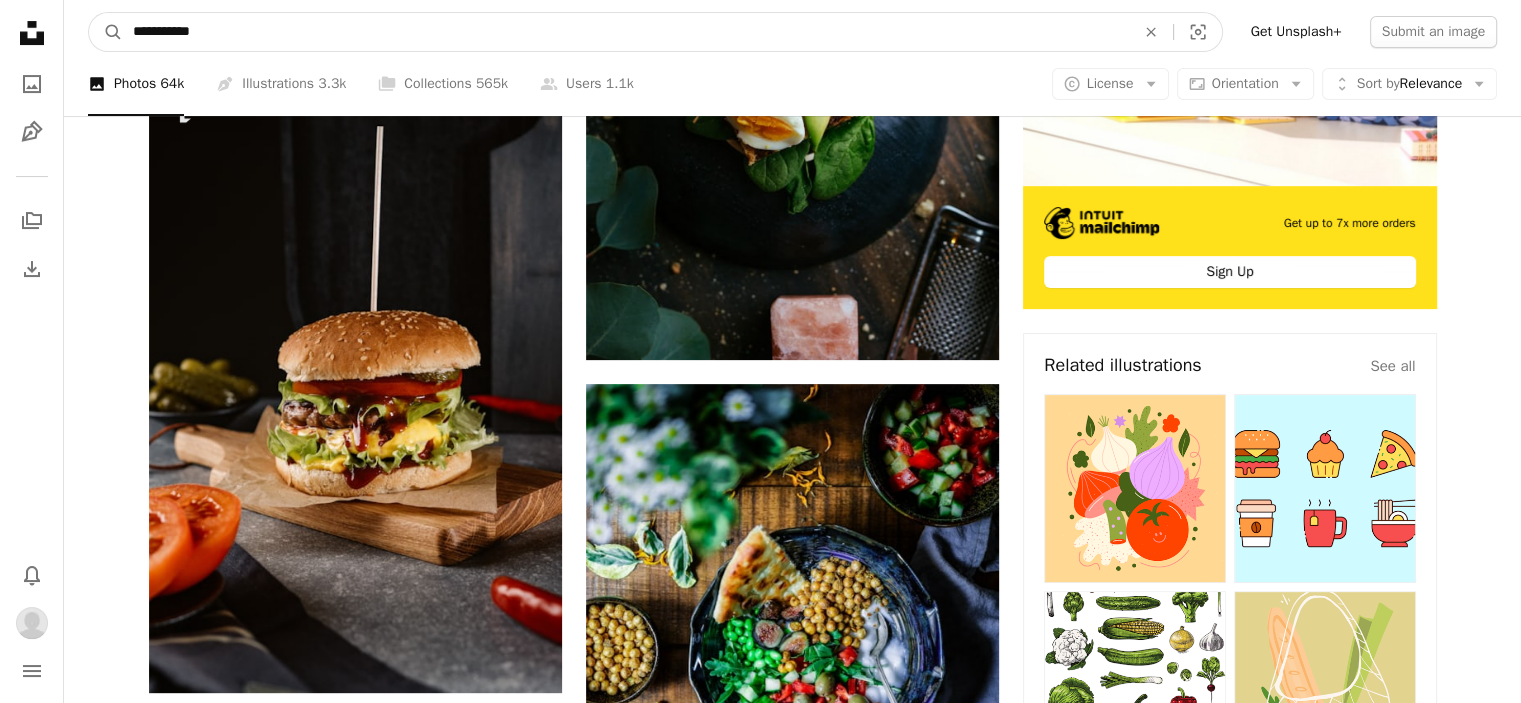 type on "**********" 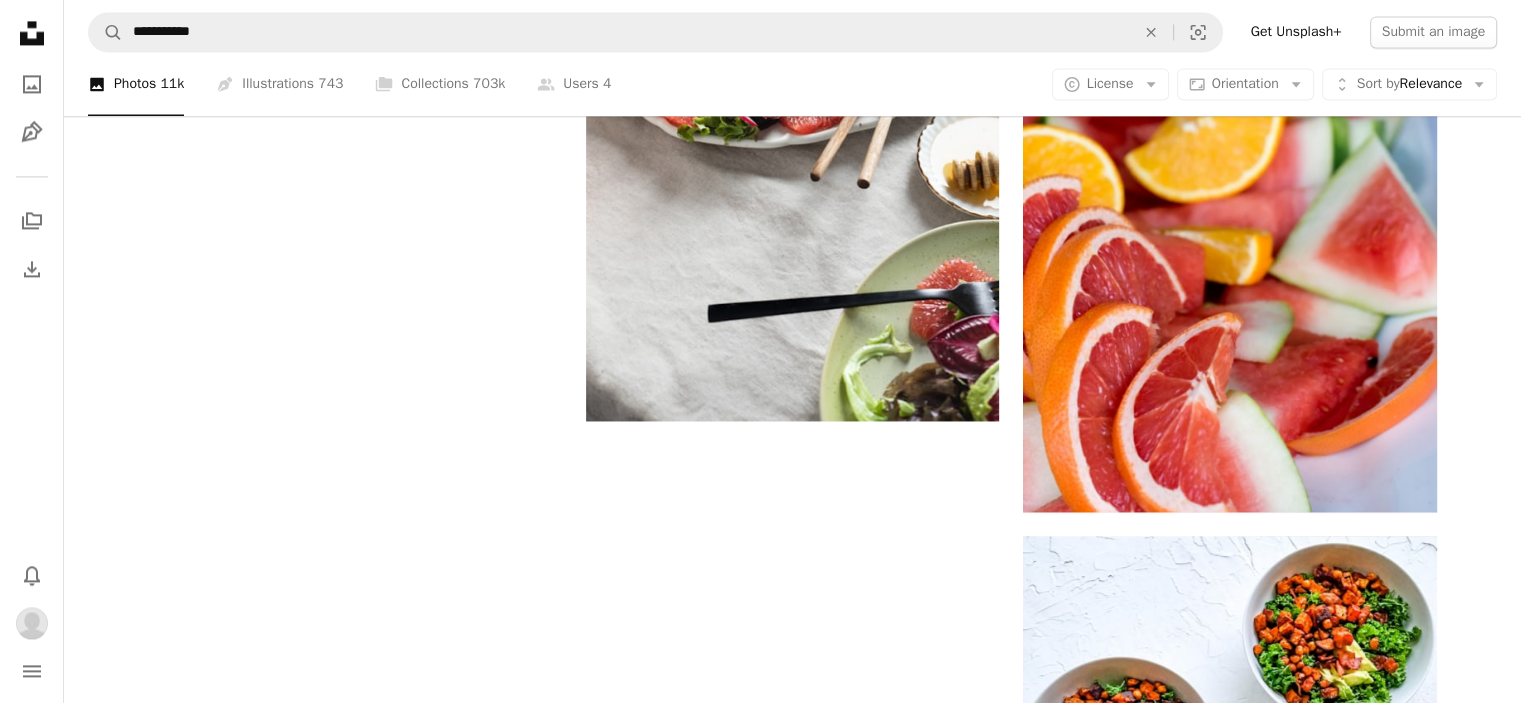 scroll, scrollTop: 3065, scrollLeft: 0, axis: vertical 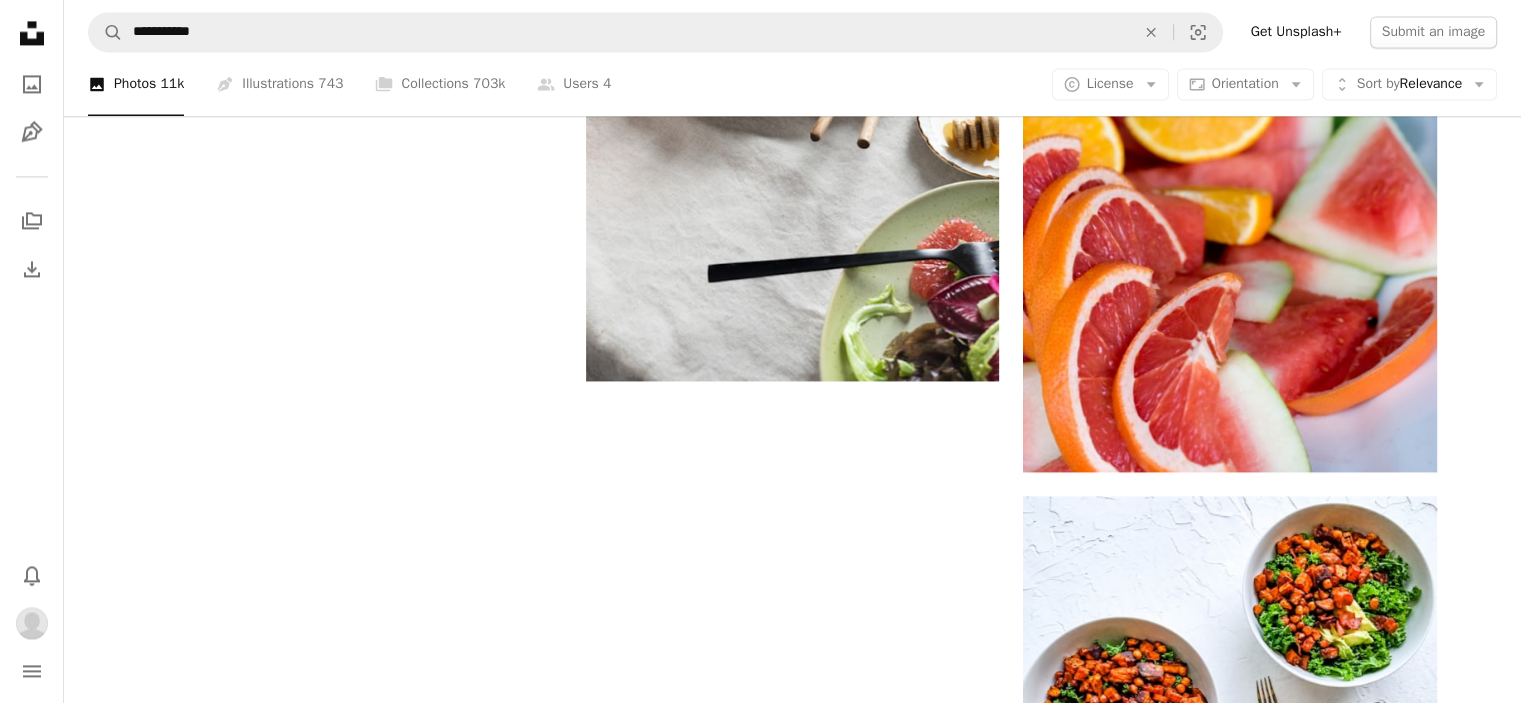 click on "Load more" at bounding box center [793, 1711] 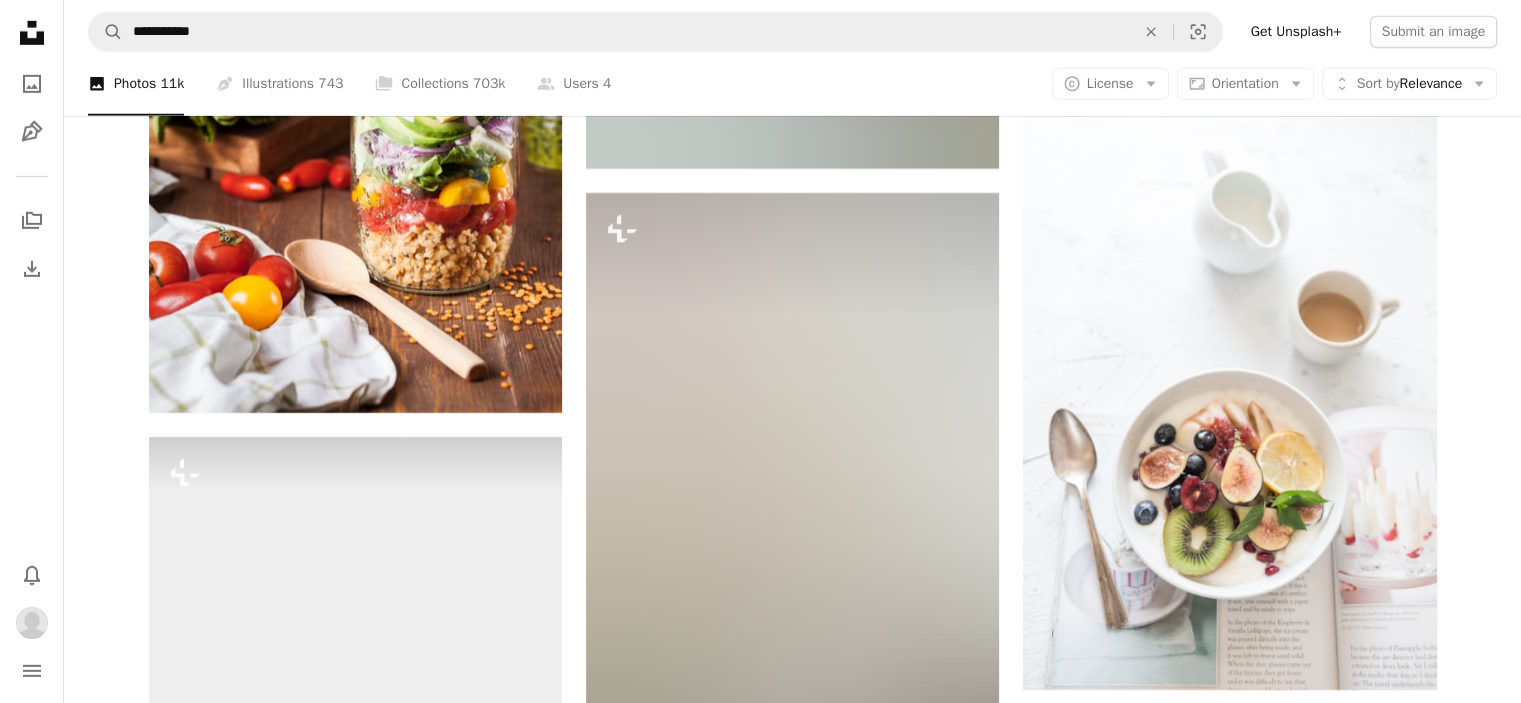 scroll, scrollTop: 6465, scrollLeft: 0, axis: vertical 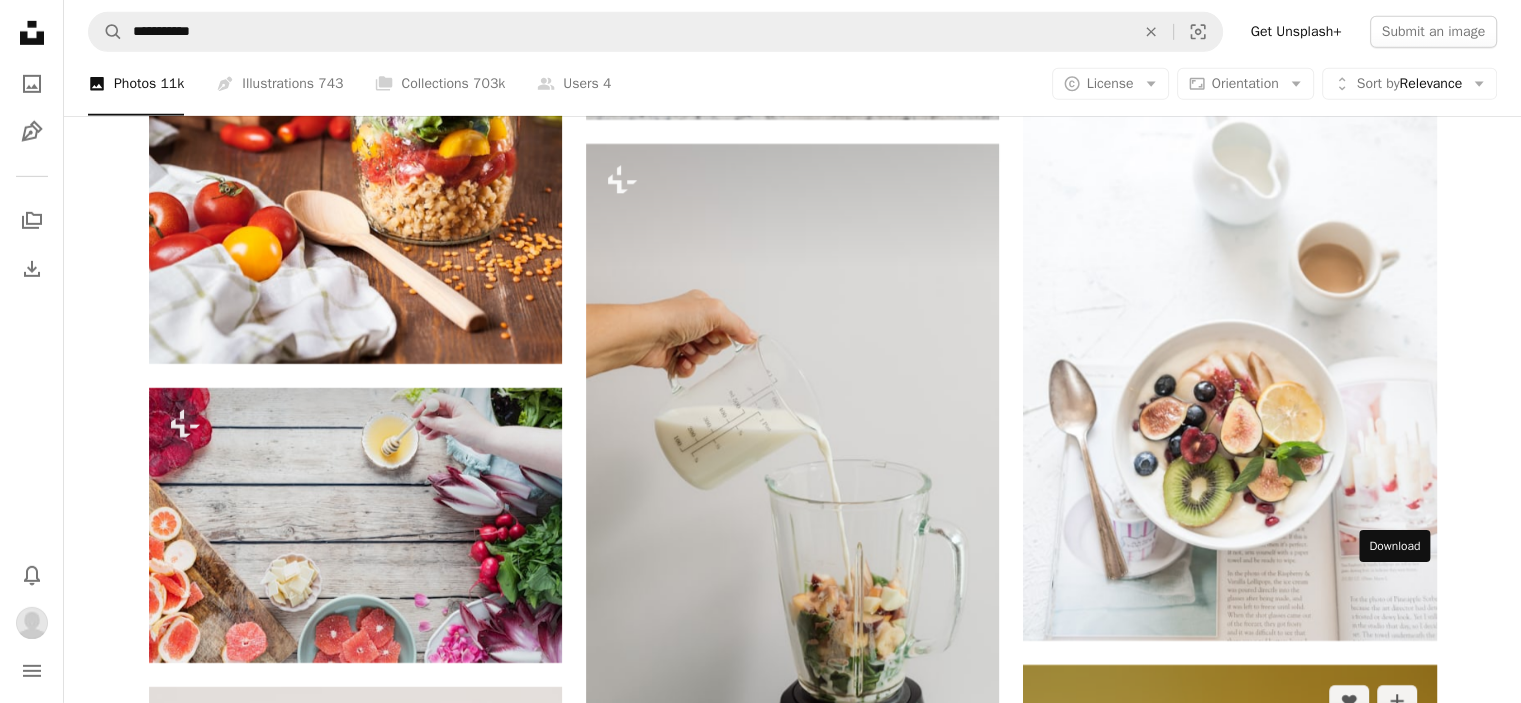 click 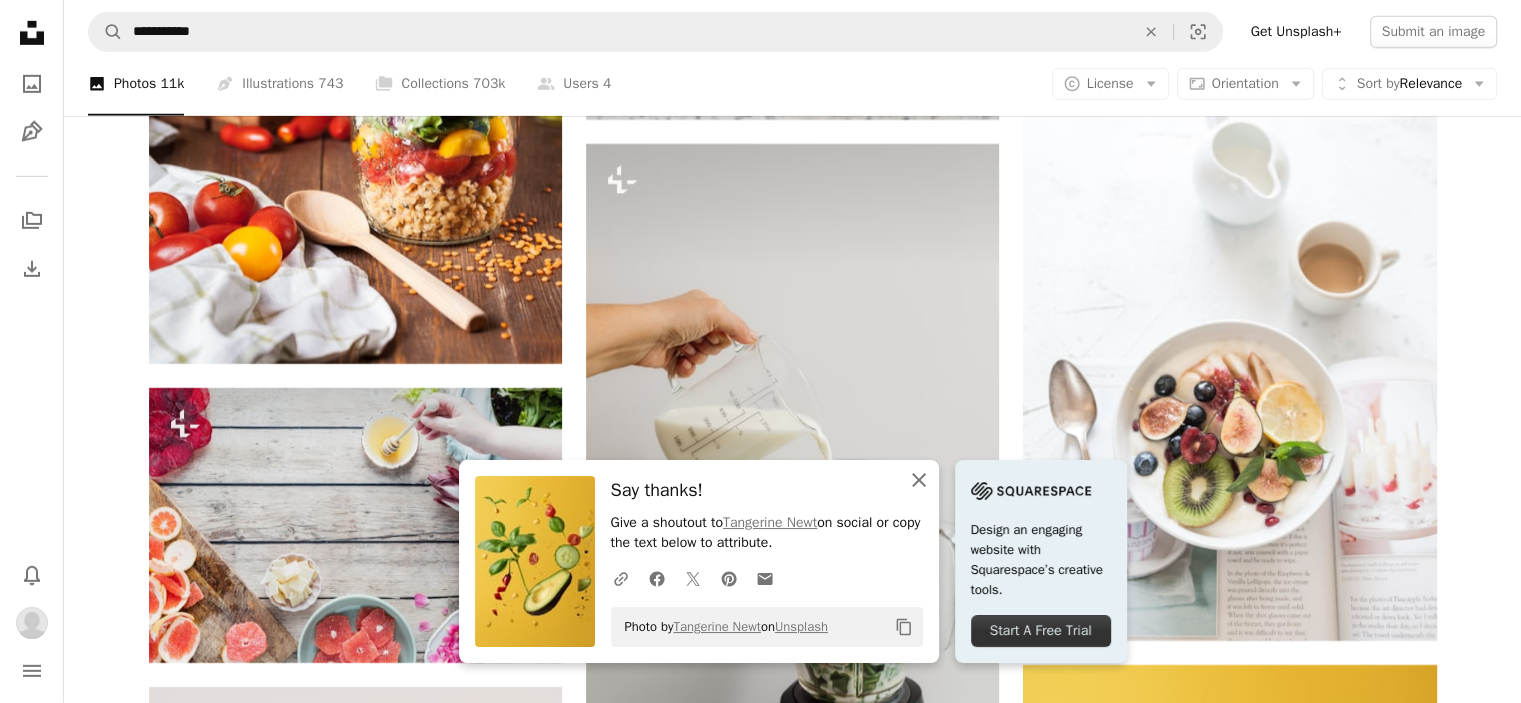 click on "An X shape" 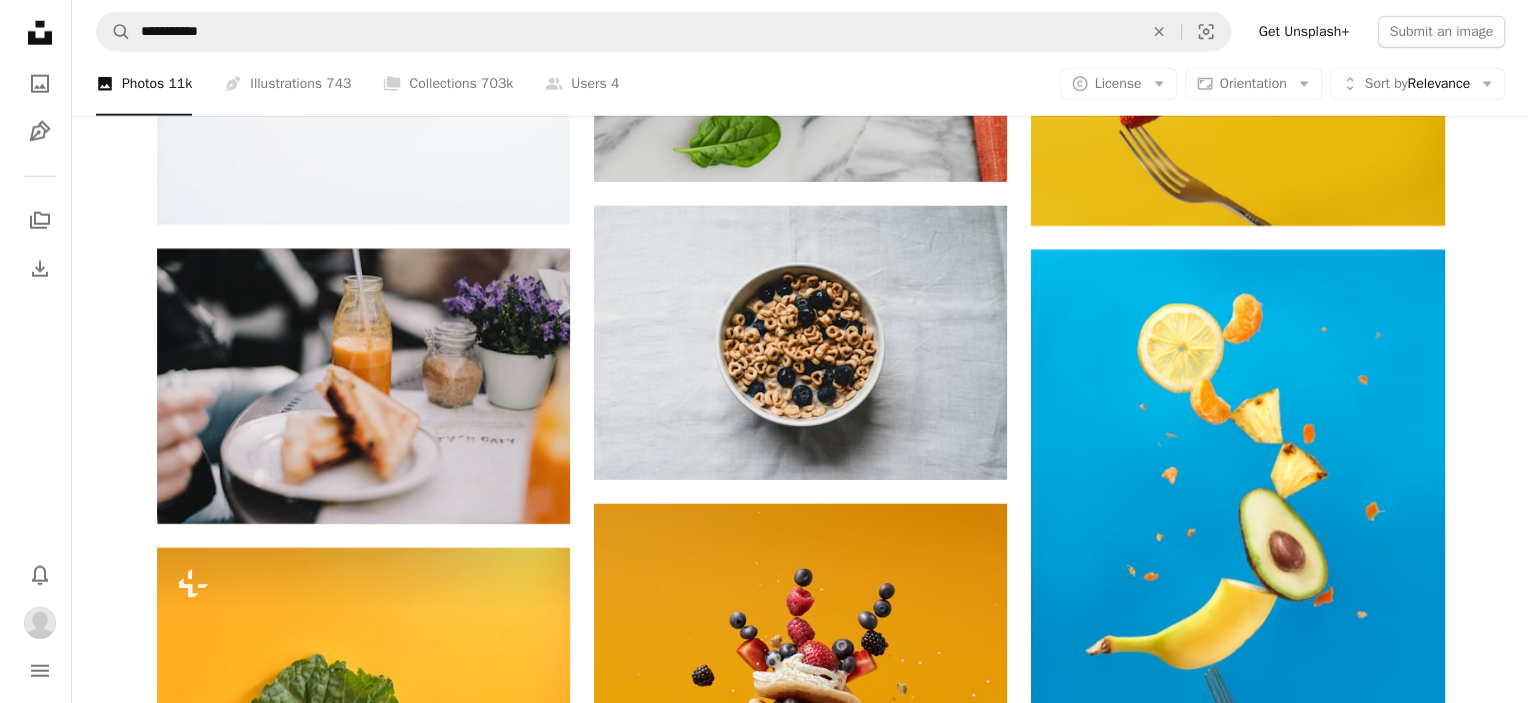 scroll, scrollTop: 12965, scrollLeft: 0, axis: vertical 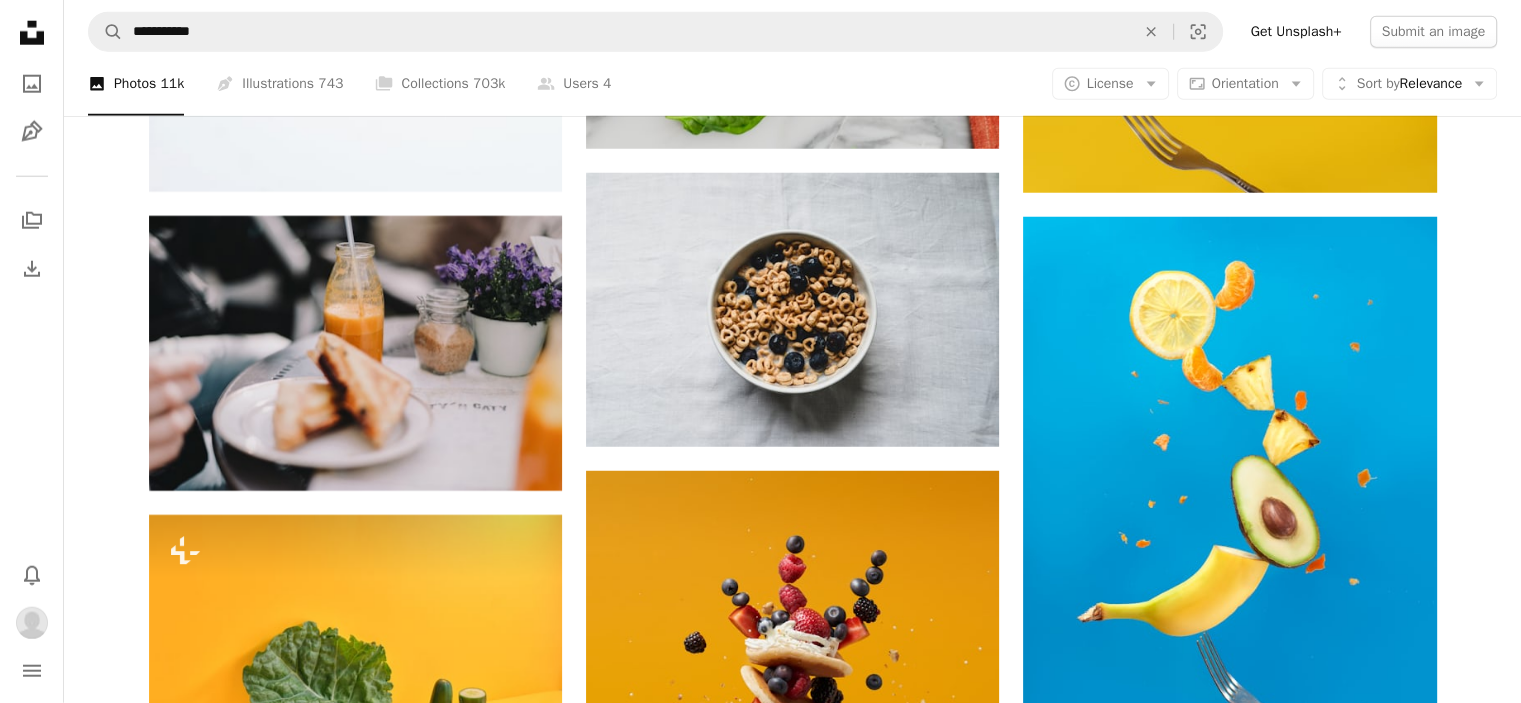 click on "A lock   Purchase" at bounding box center [1367, 1676] 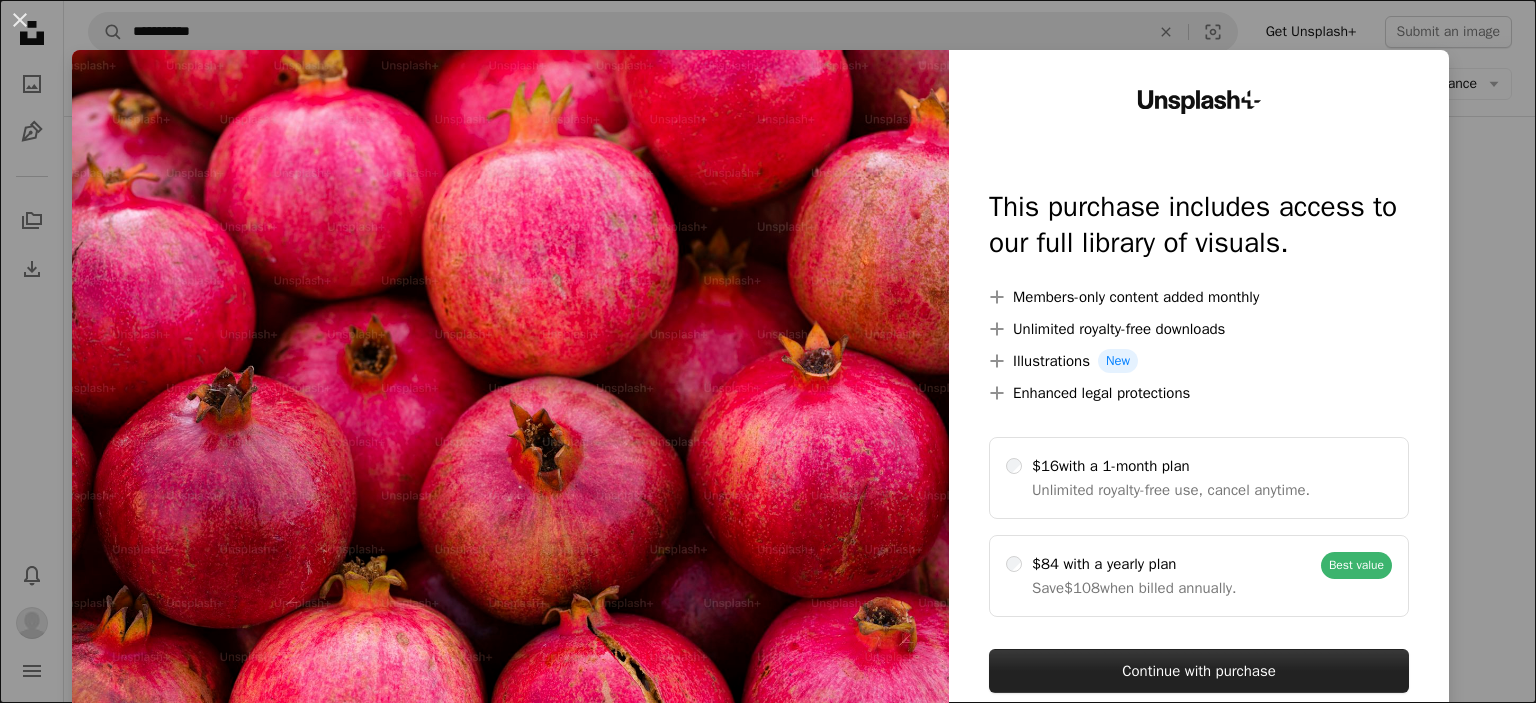 click on "Continue with purchase" at bounding box center (1199, 671) 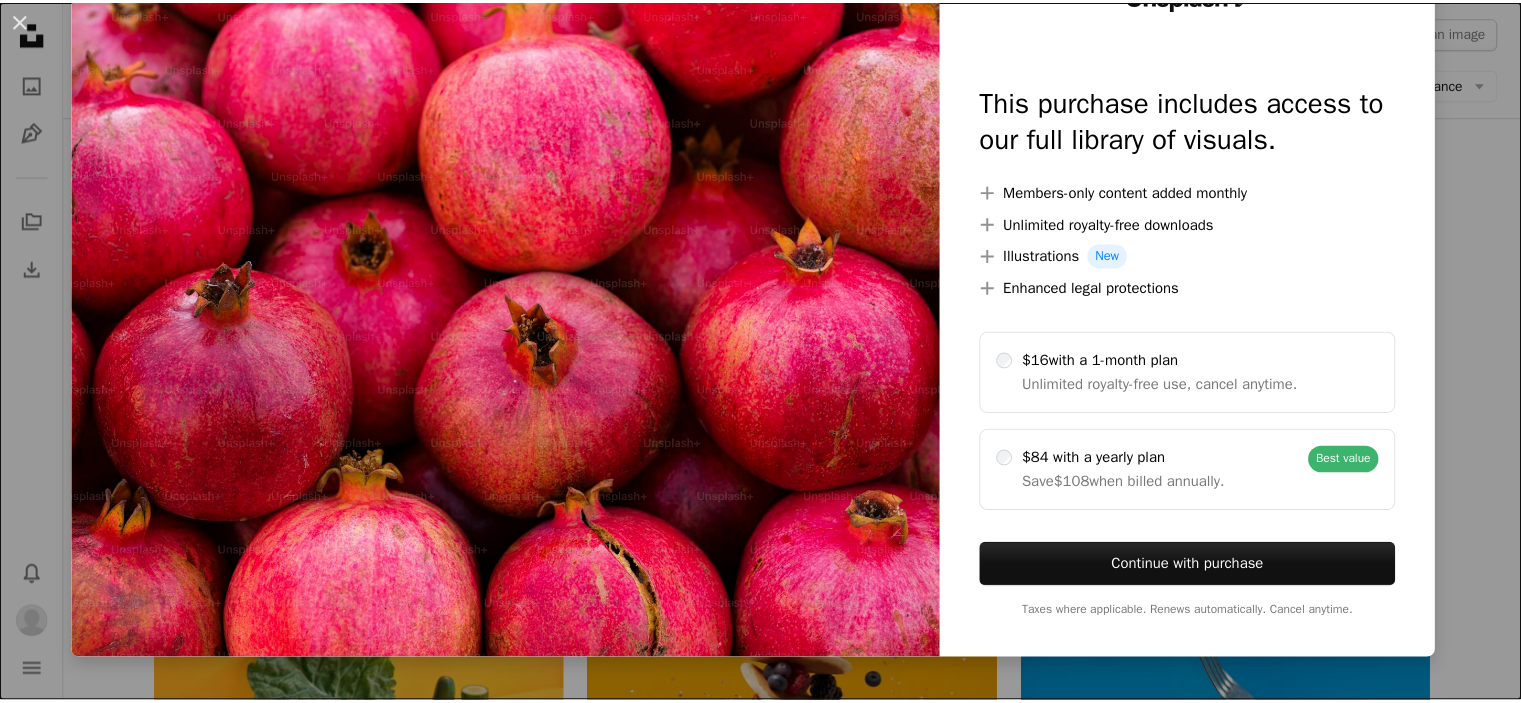 scroll, scrollTop: 110, scrollLeft: 0, axis: vertical 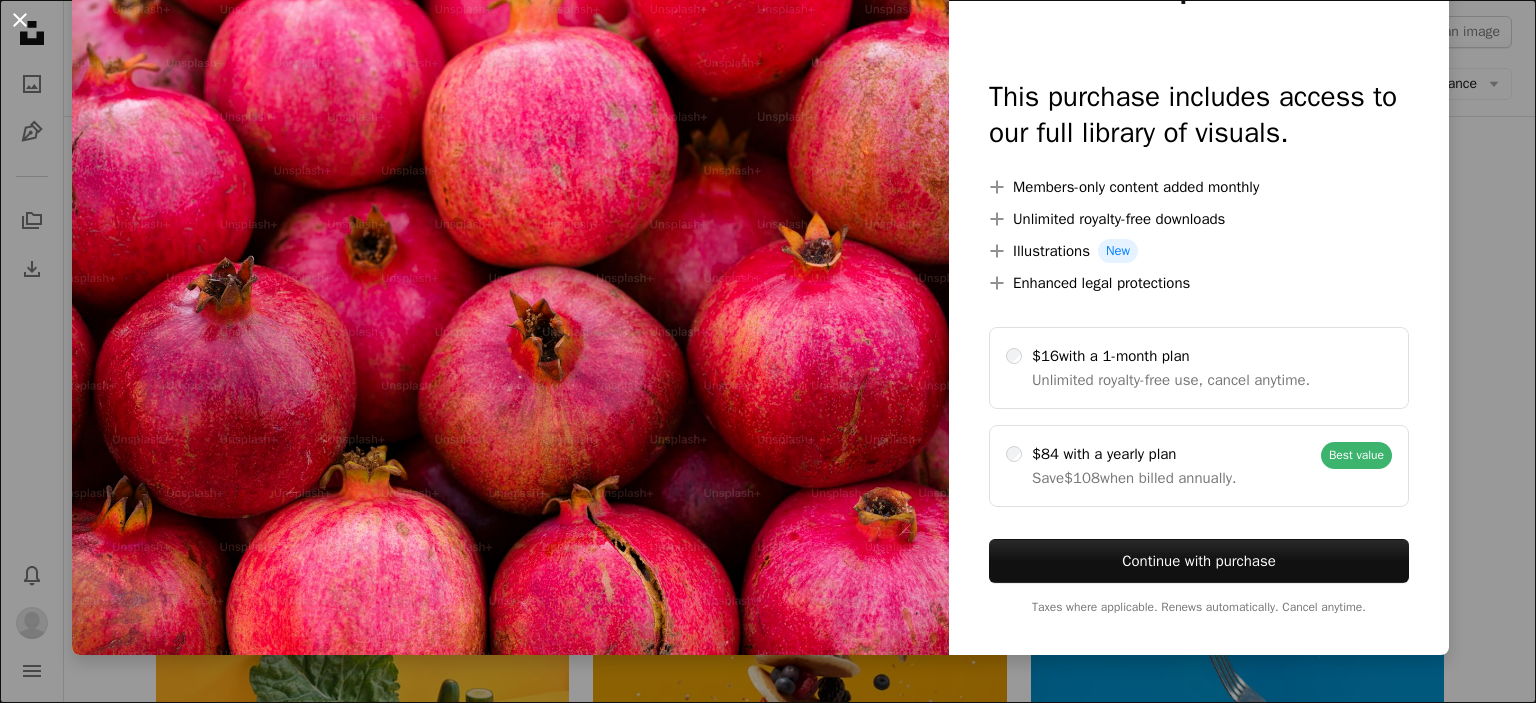 click on "An X shape" at bounding box center (20, 20) 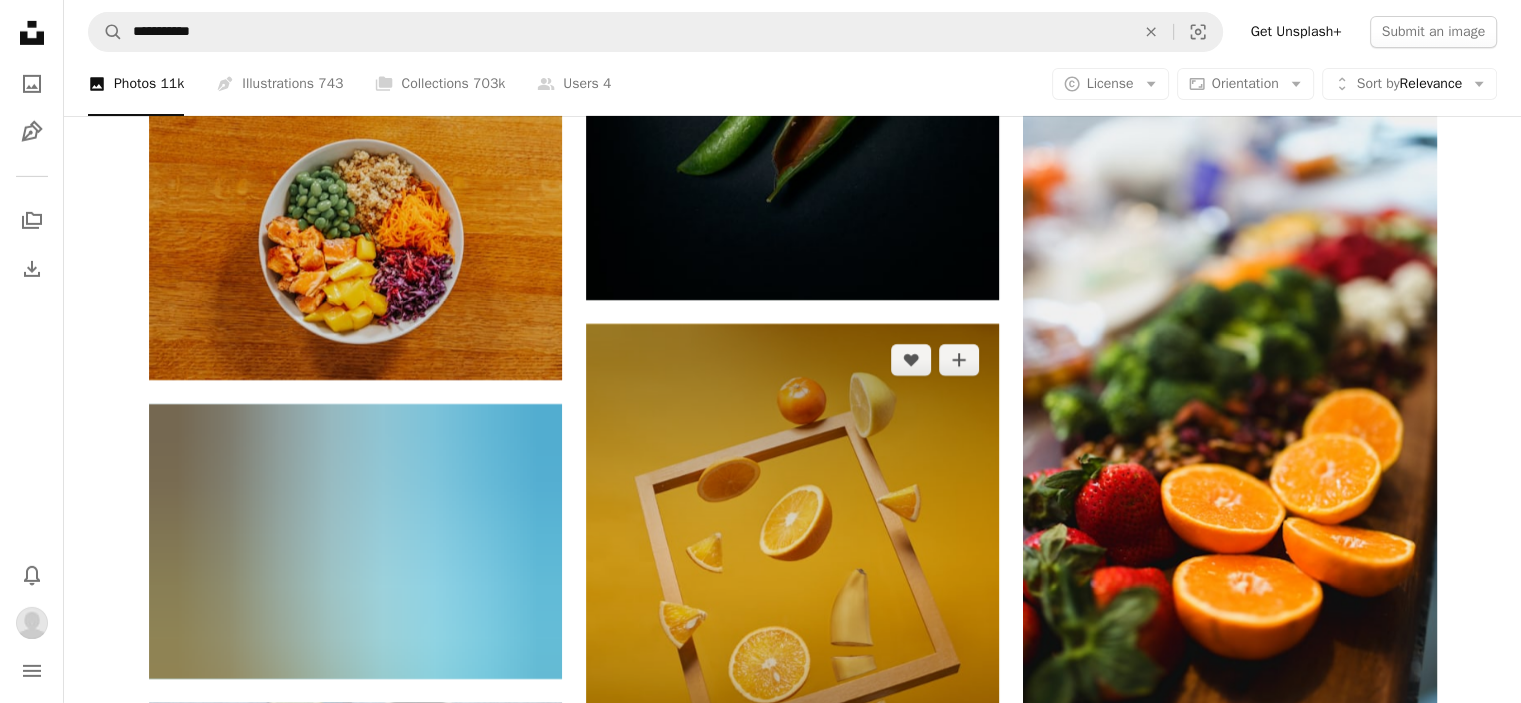 scroll, scrollTop: 29065, scrollLeft: 0, axis: vertical 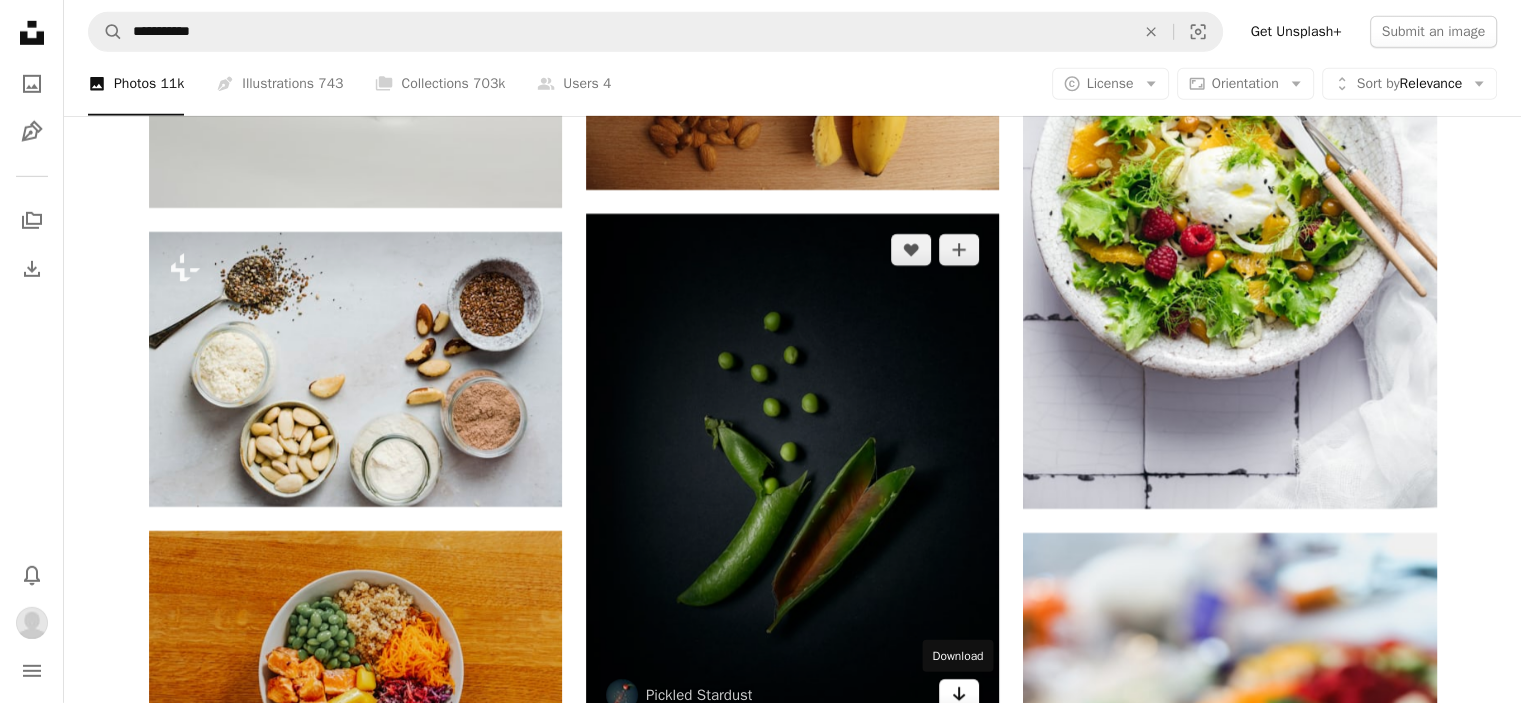click on "Arrow pointing down" 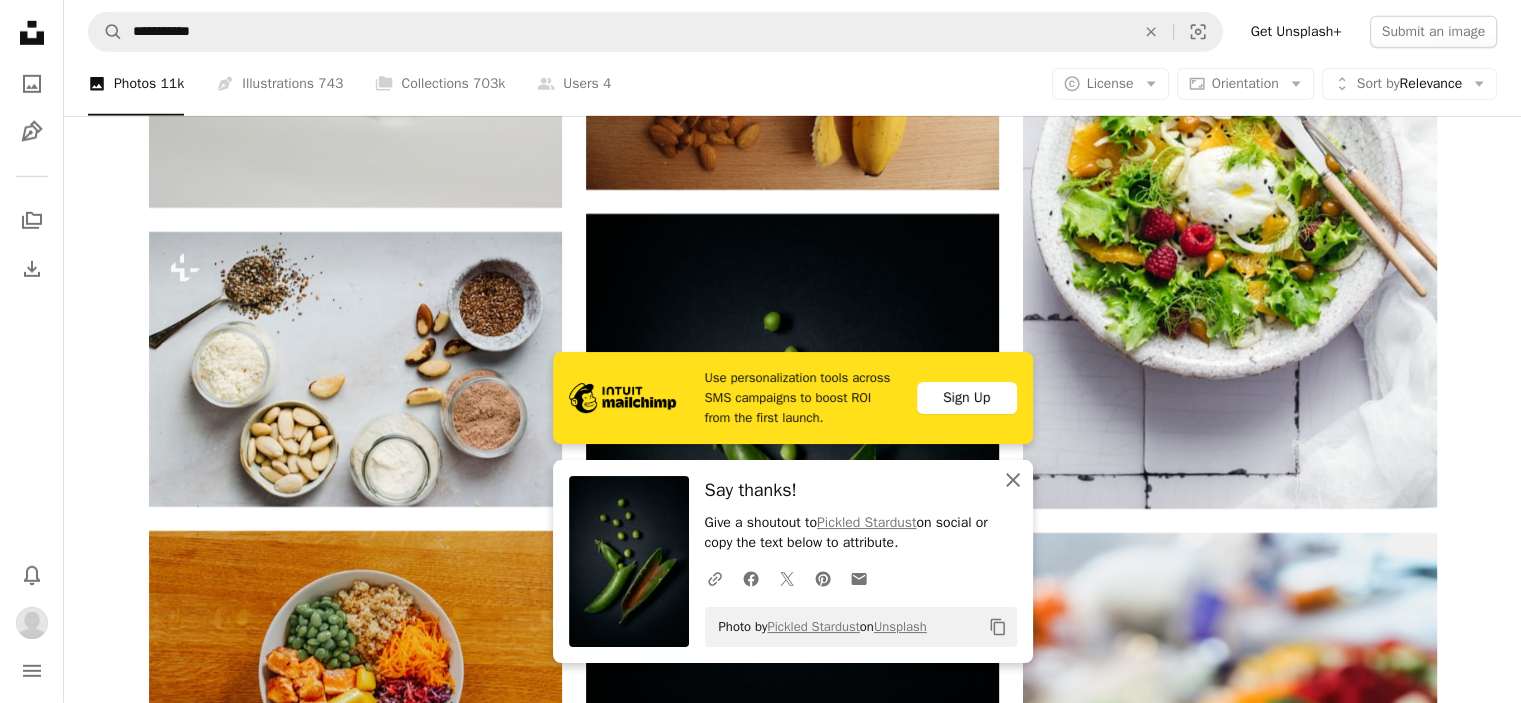 click on "An X shape" 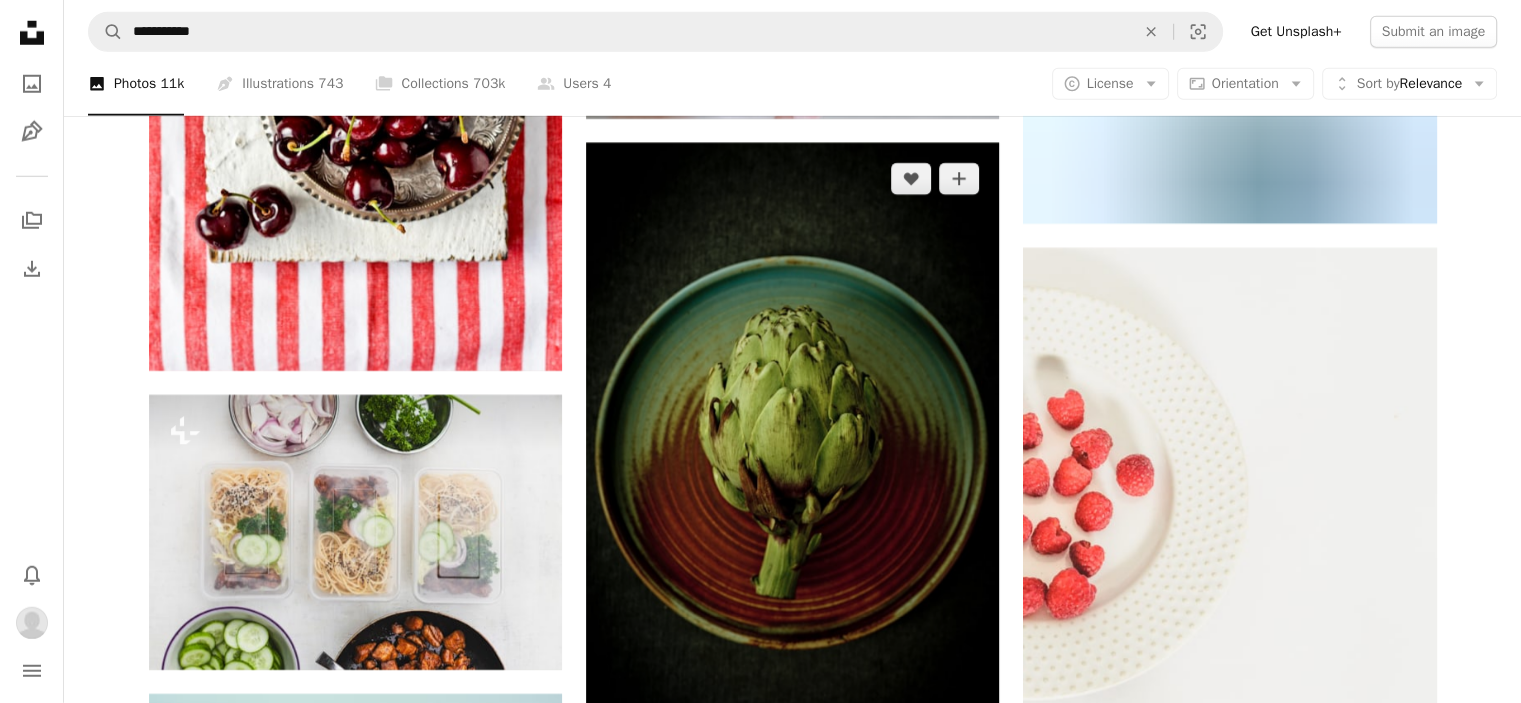 scroll, scrollTop: 51465, scrollLeft: 0, axis: vertical 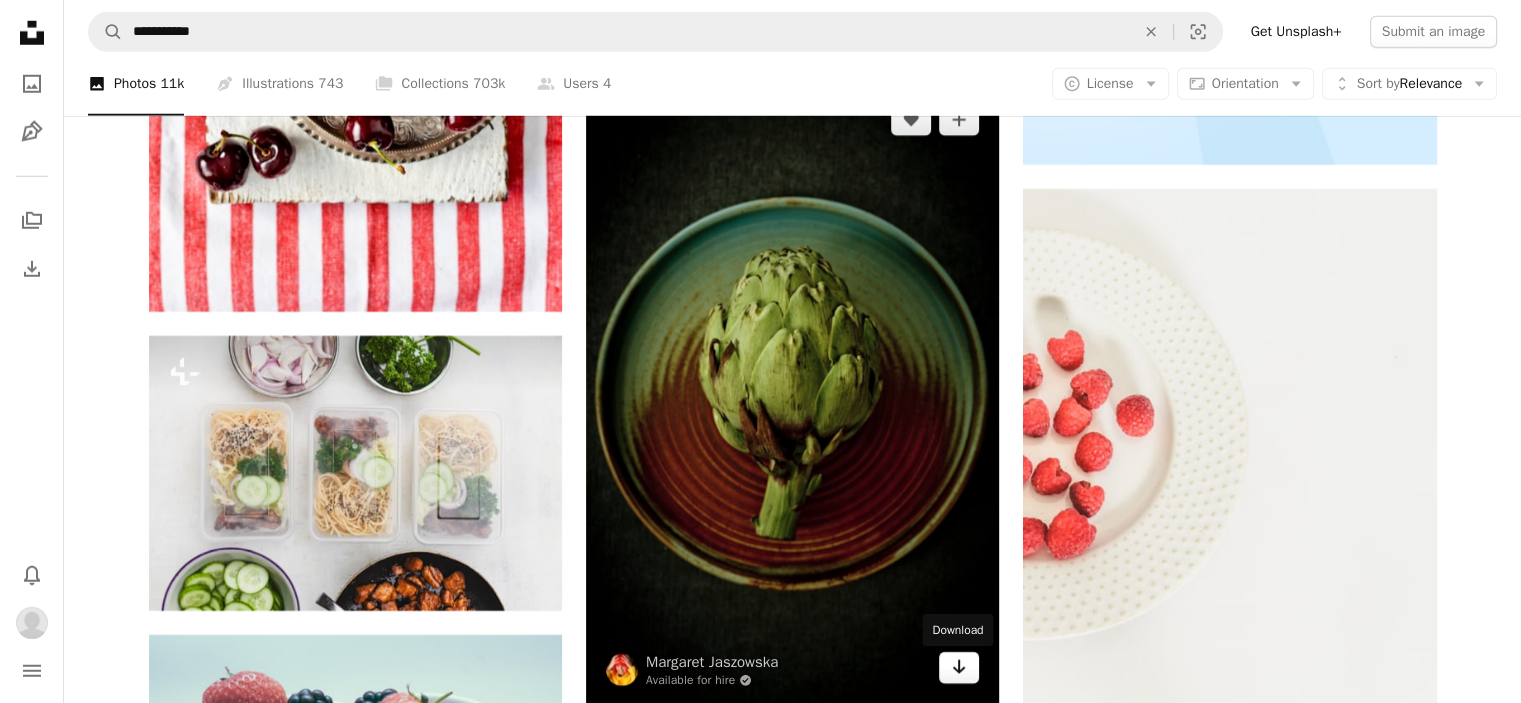 click on "Arrow pointing down" 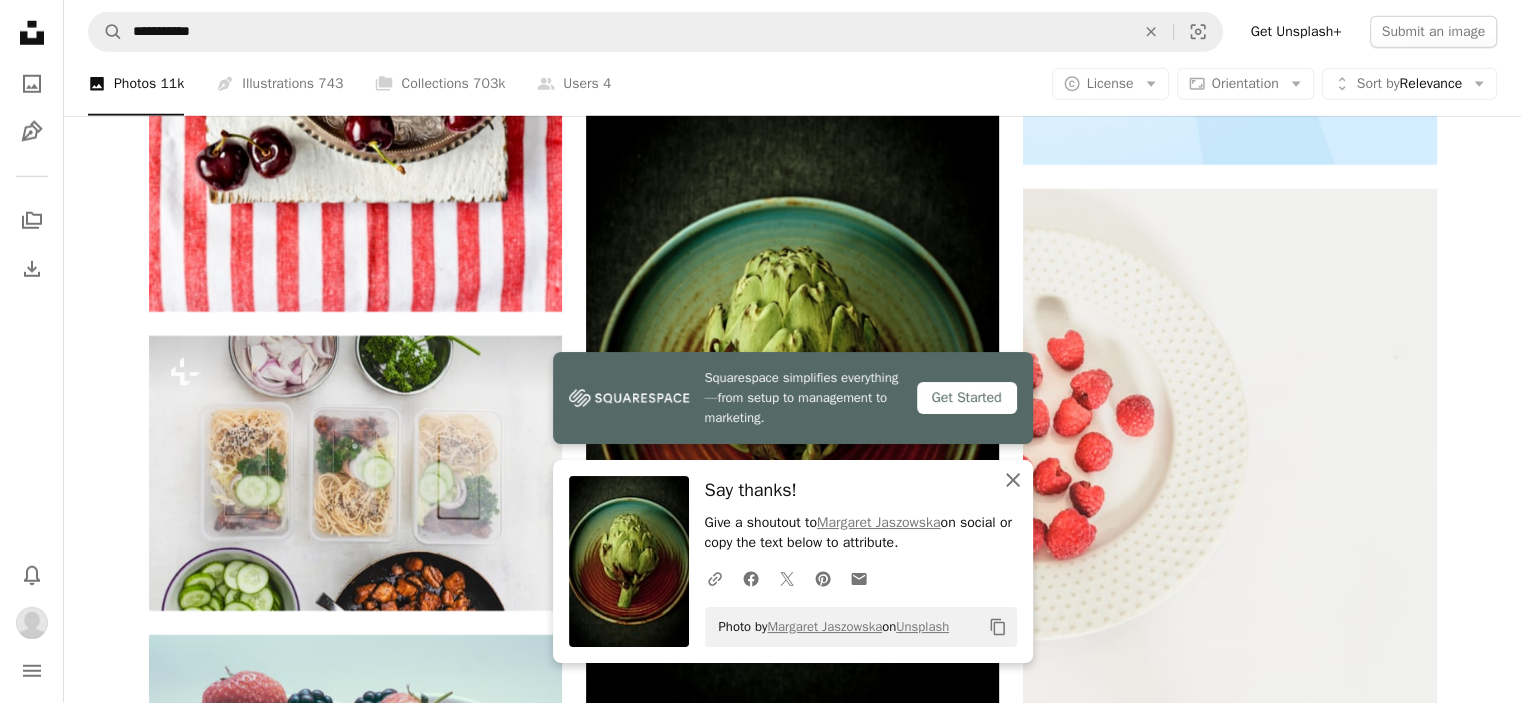 click 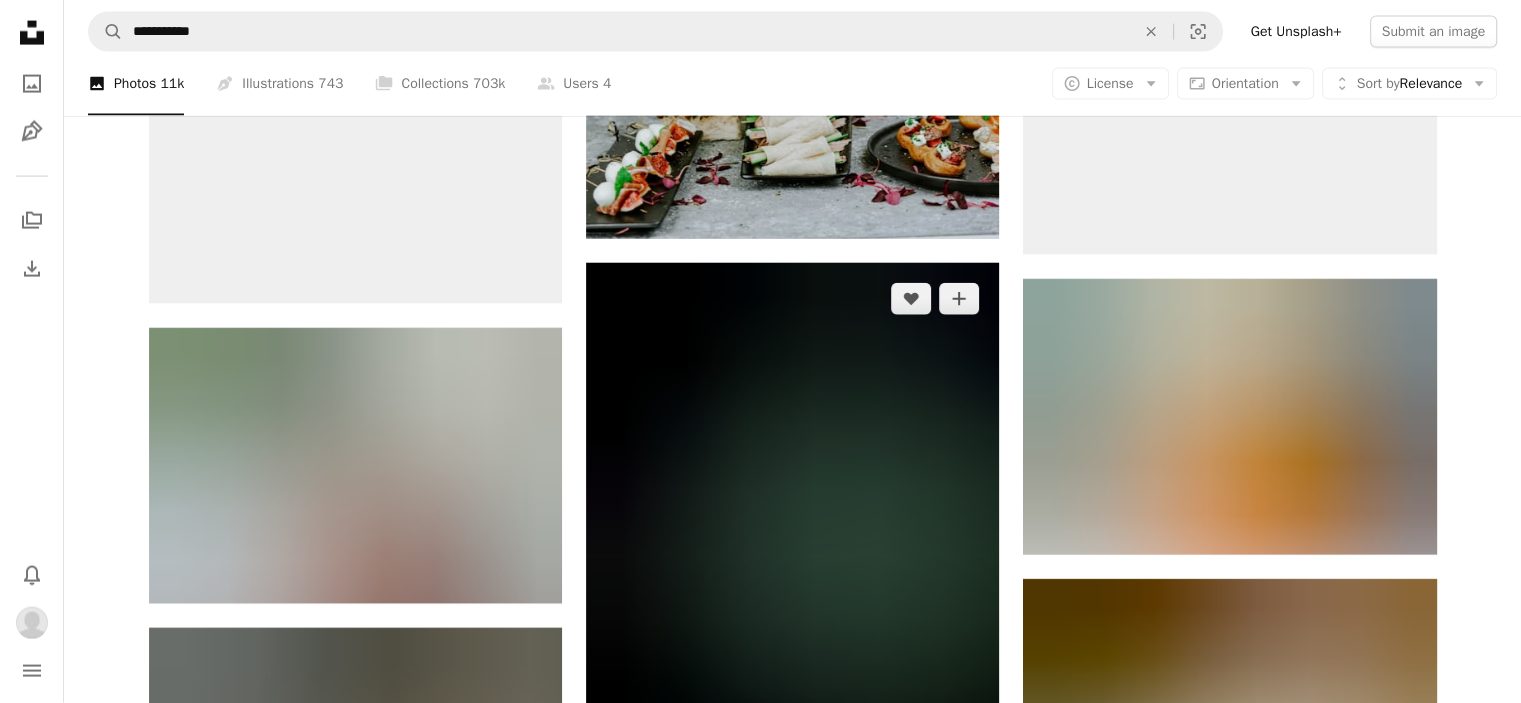 scroll, scrollTop: 88265, scrollLeft: 0, axis: vertical 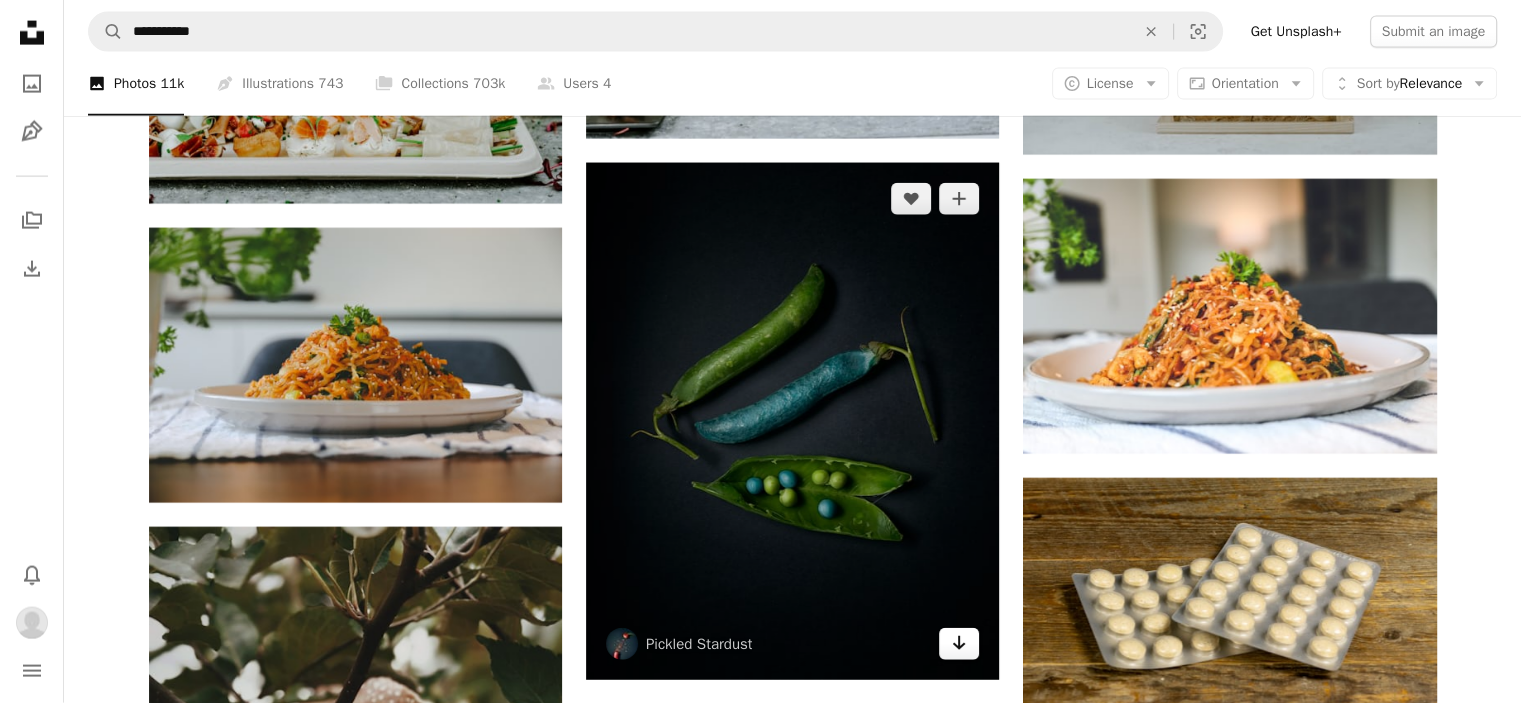 click on "Arrow pointing down" 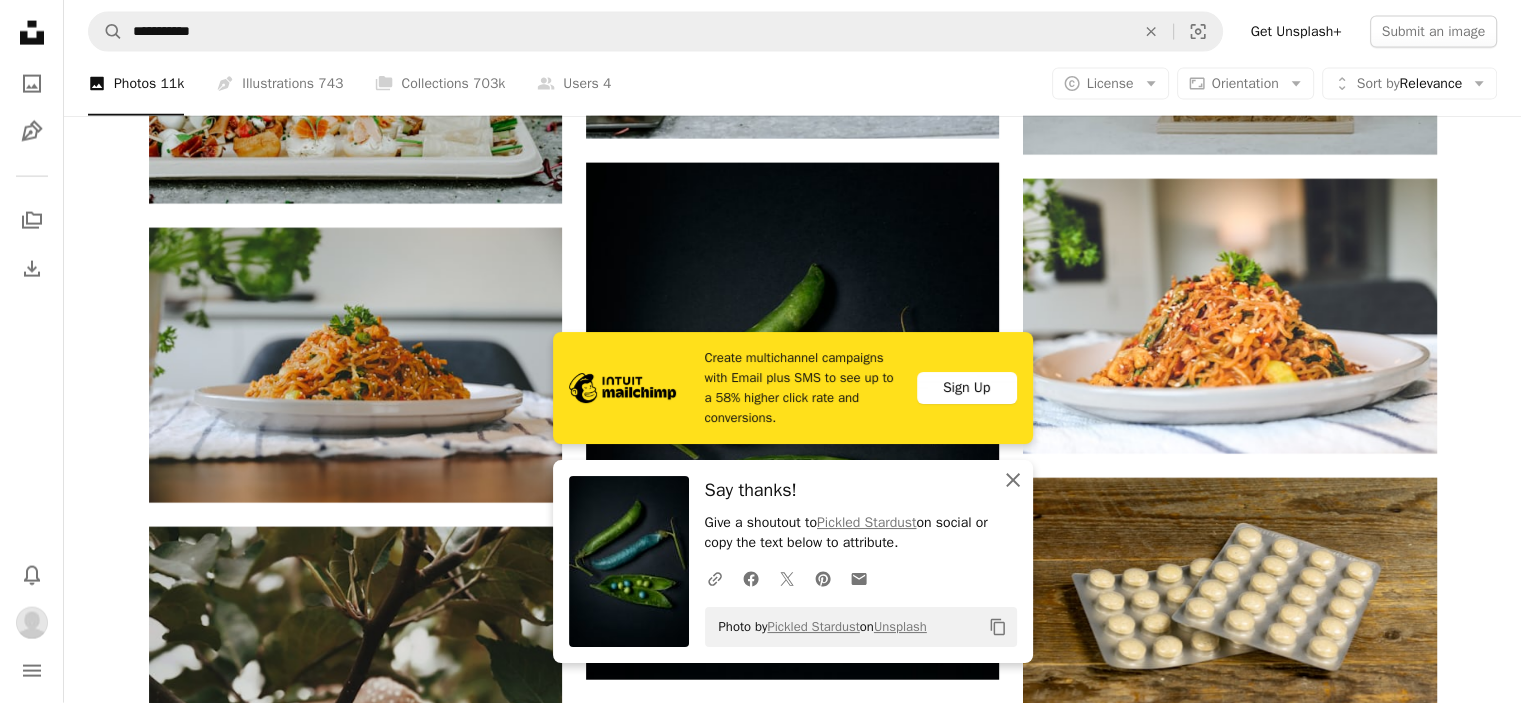 click on "An X shape" 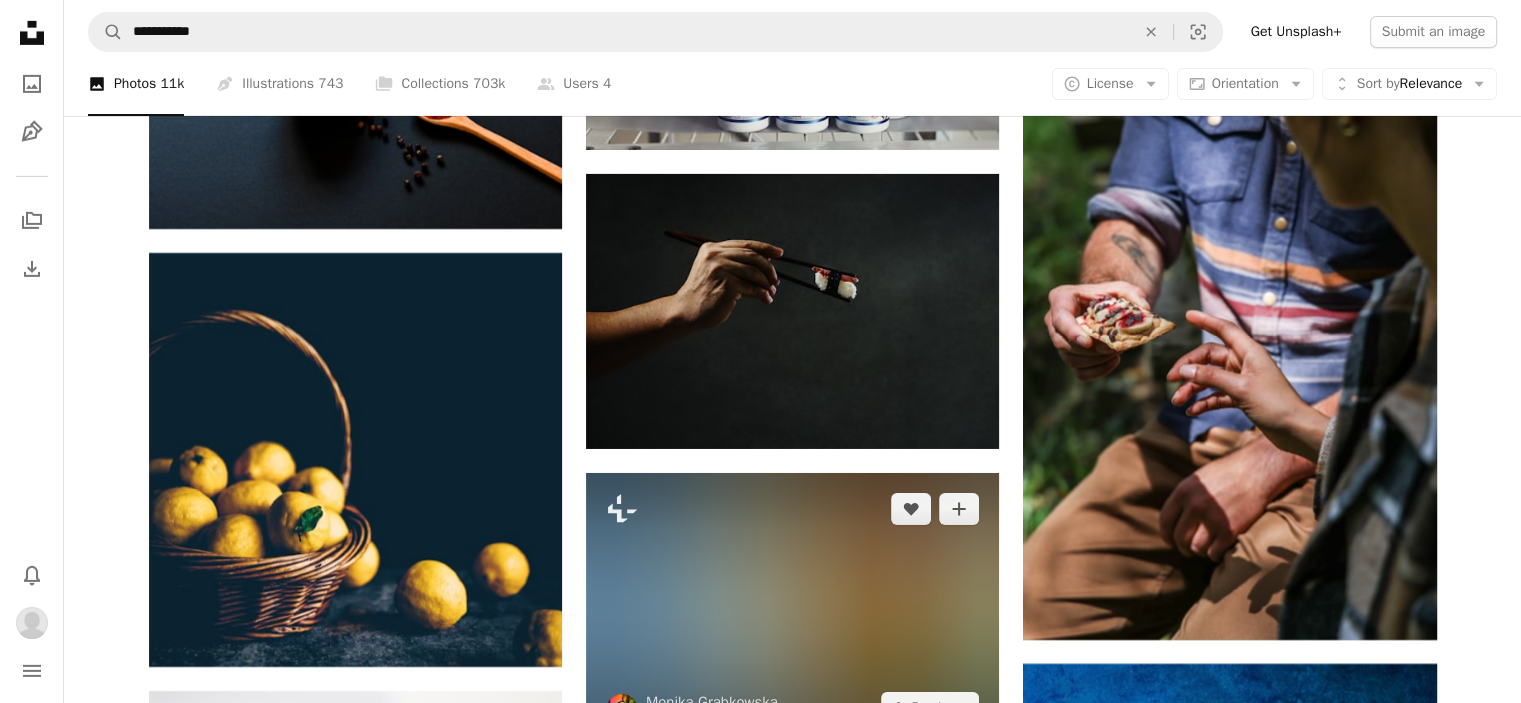 scroll, scrollTop: 113165, scrollLeft: 0, axis: vertical 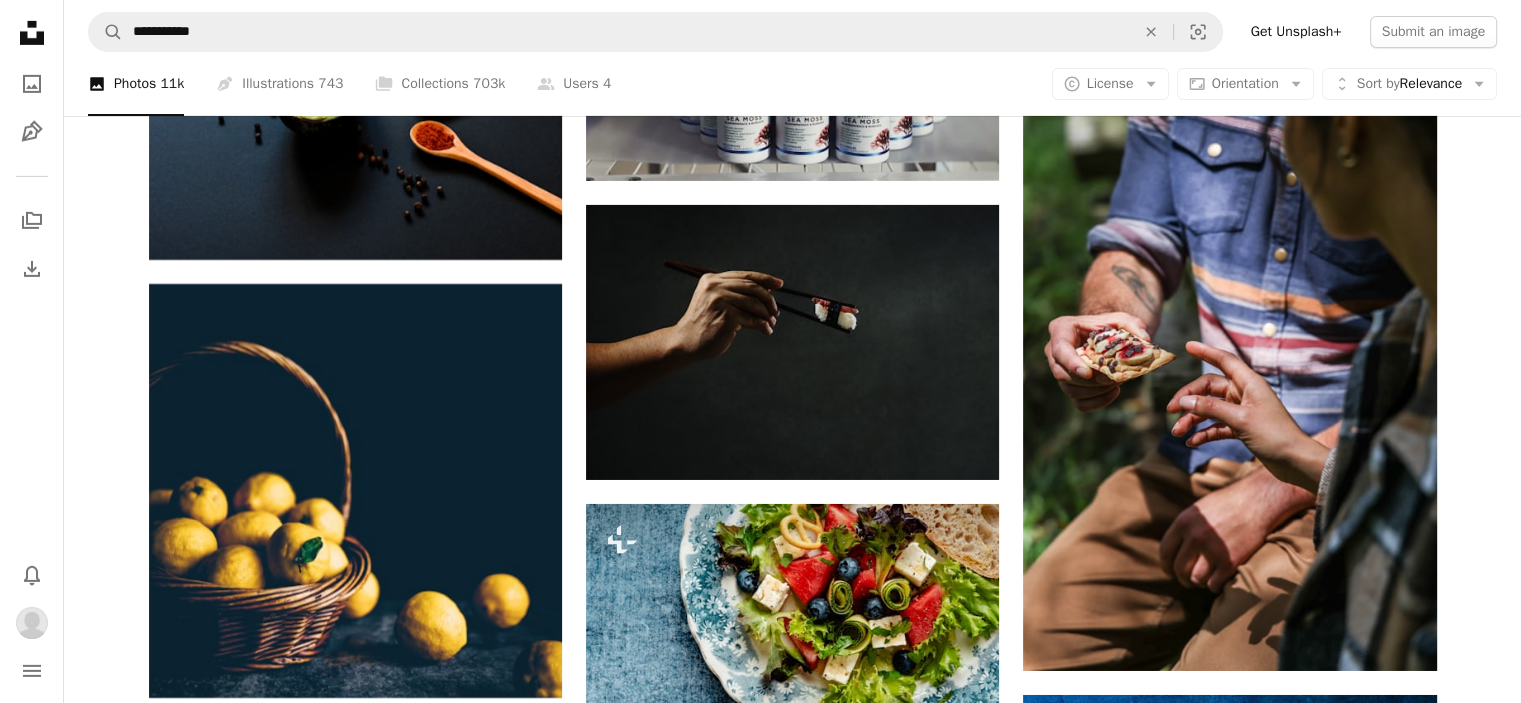 click 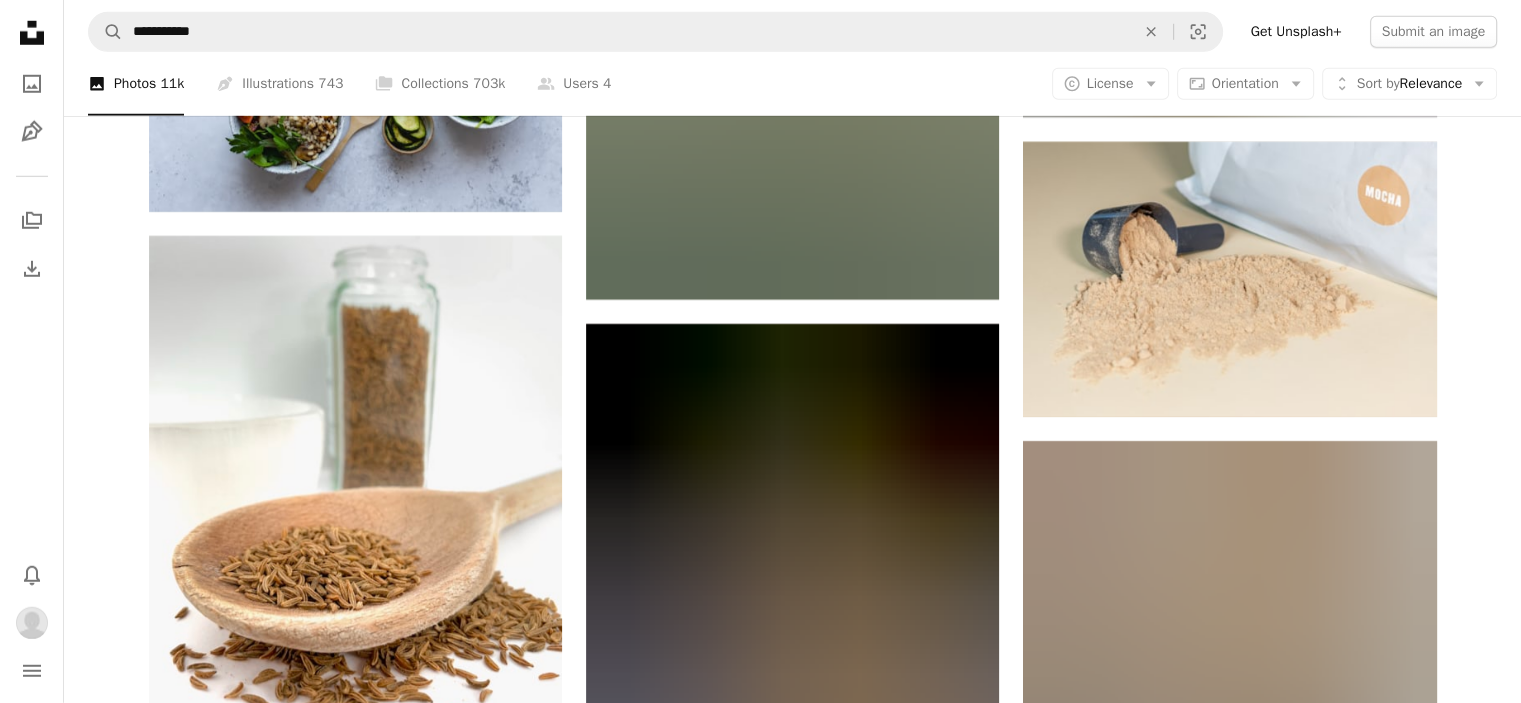 scroll, scrollTop: 119965, scrollLeft: 0, axis: vertical 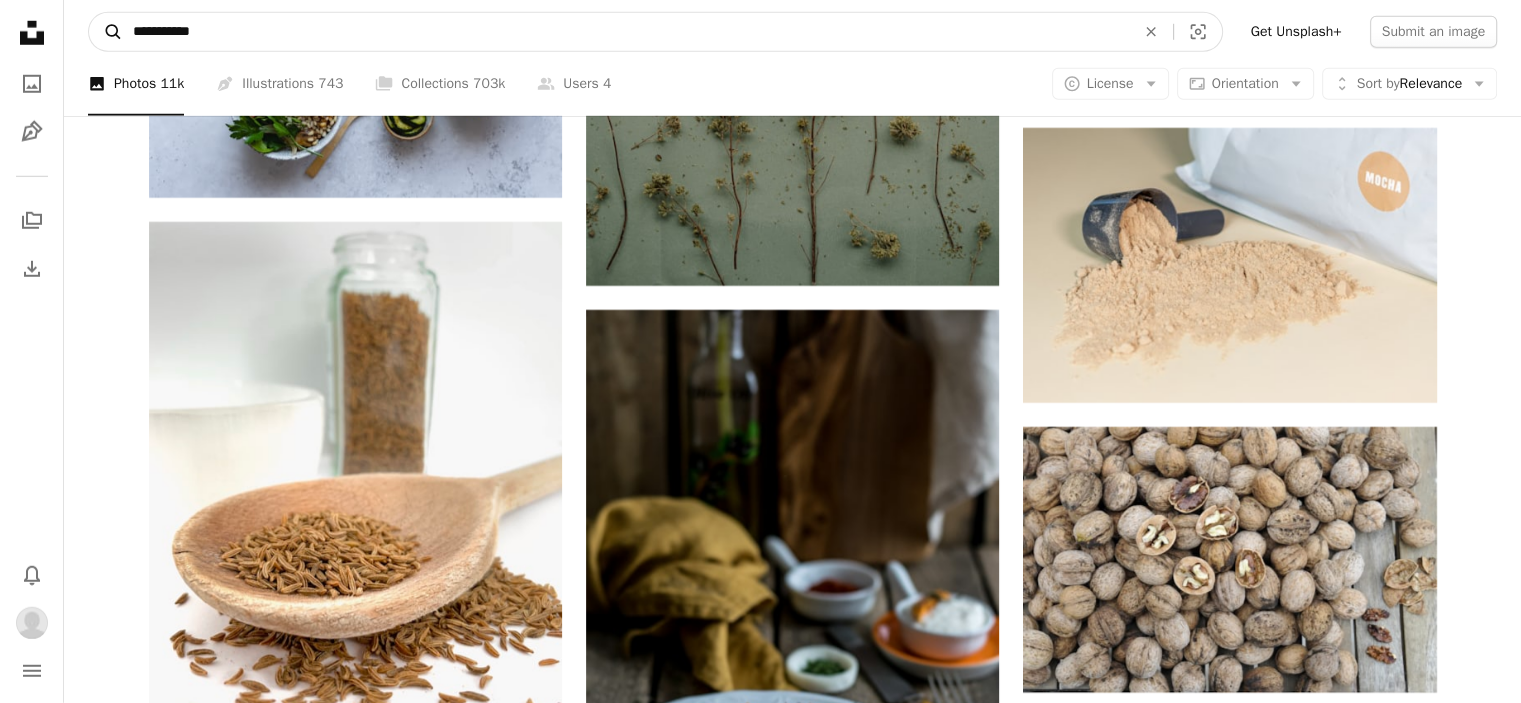 drag, startPoint x: 220, startPoint y: 31, endPoint x: 92, endPoint y: 39, distance: 128.24976 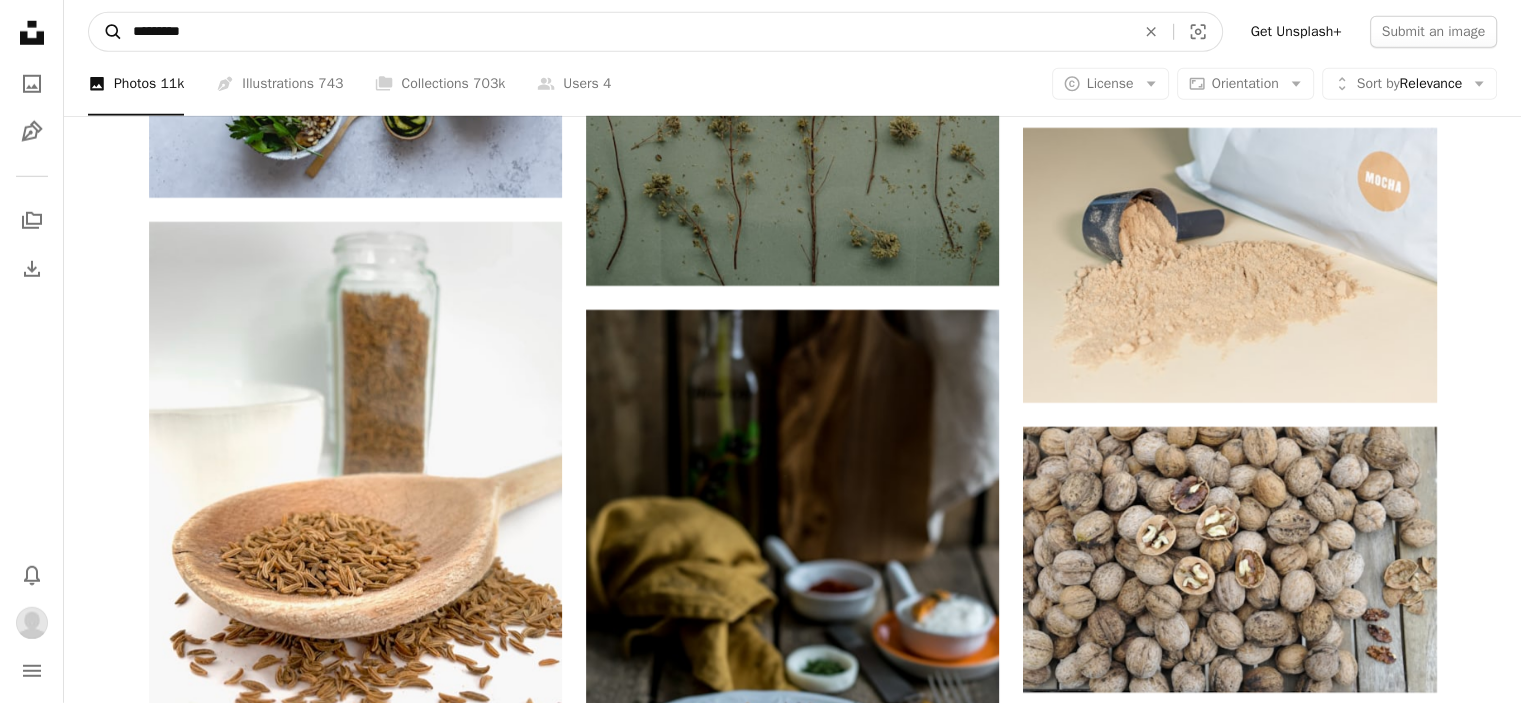 type on "*********" 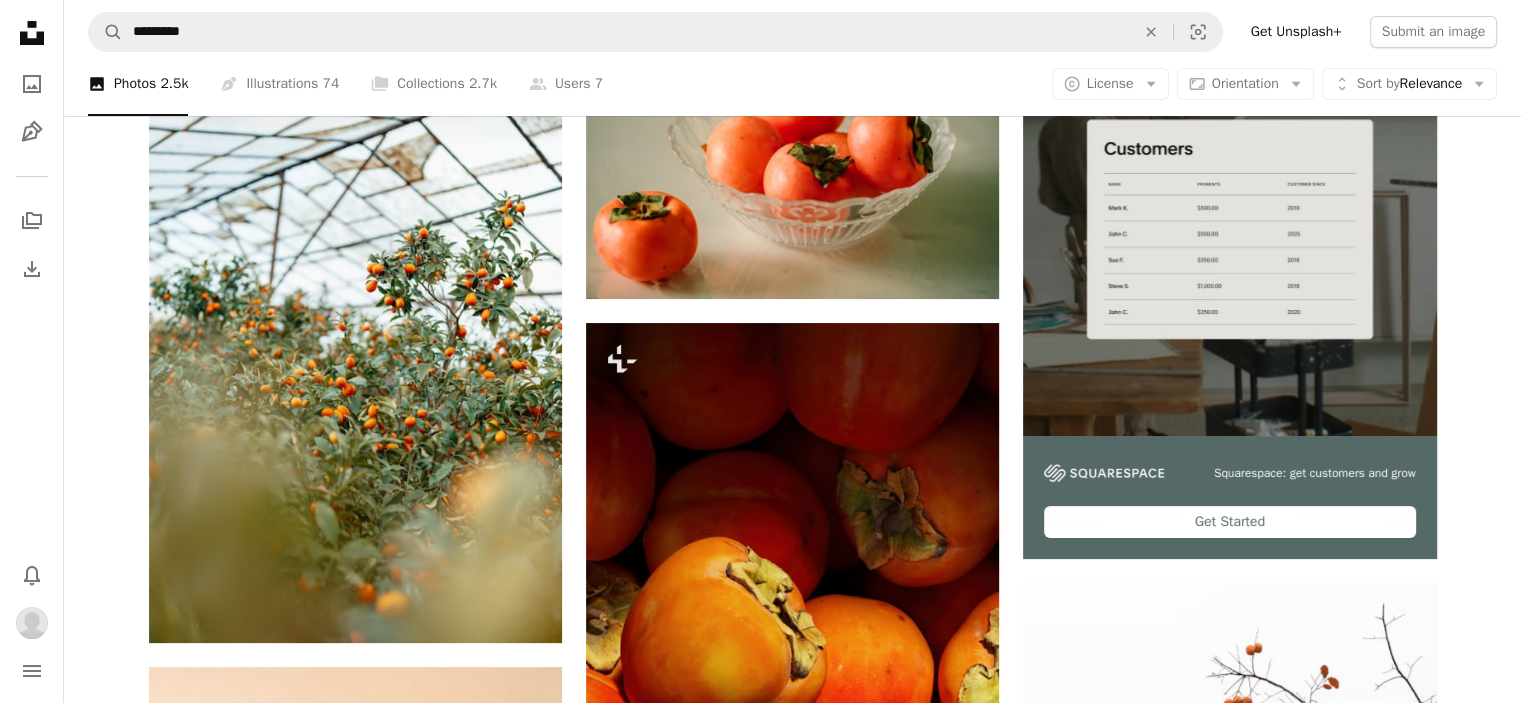 scroll, scrollTop: 400, scrollLeft: 0, axis: vertical 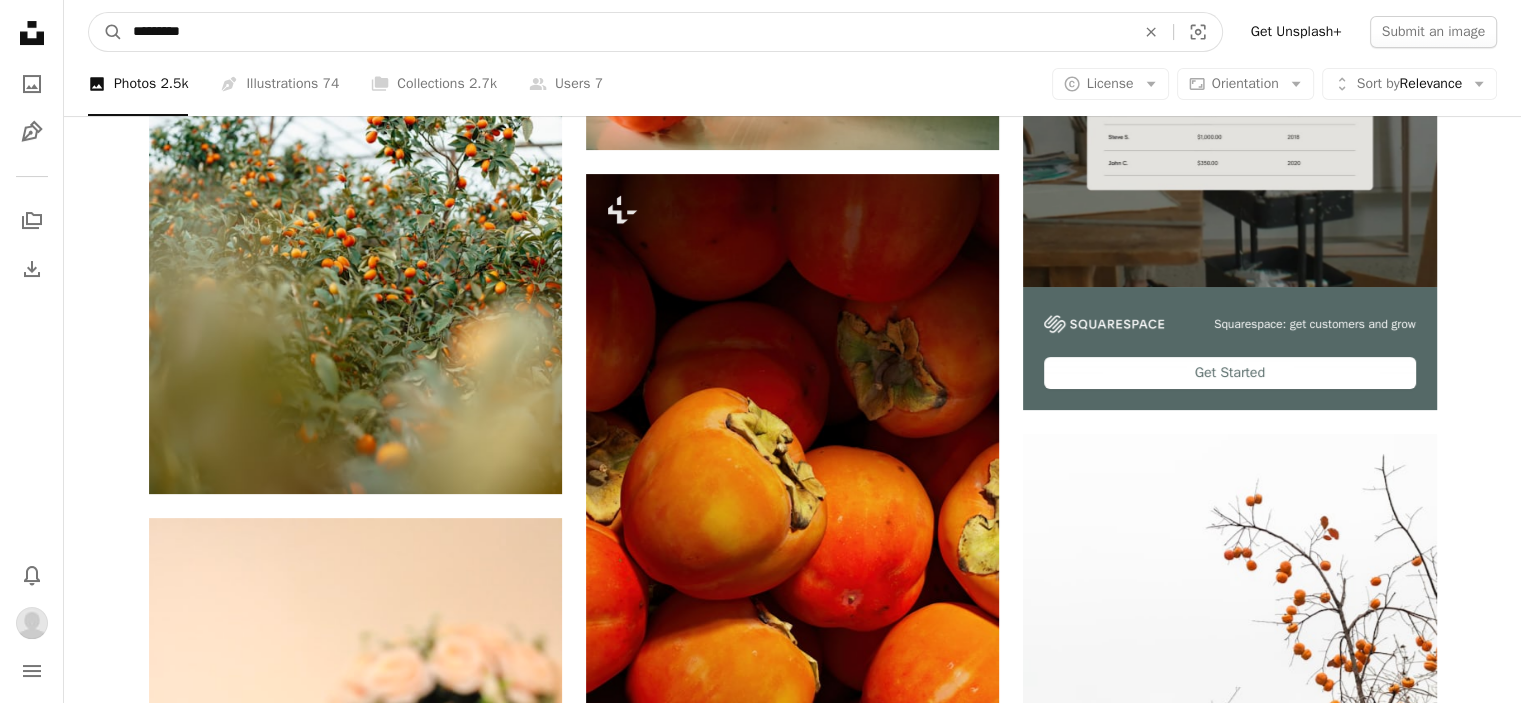 drag, startPoint x: 208, startPoint y: 34, endPoint x: 127, endPoint y: 48, distance: 82.20097 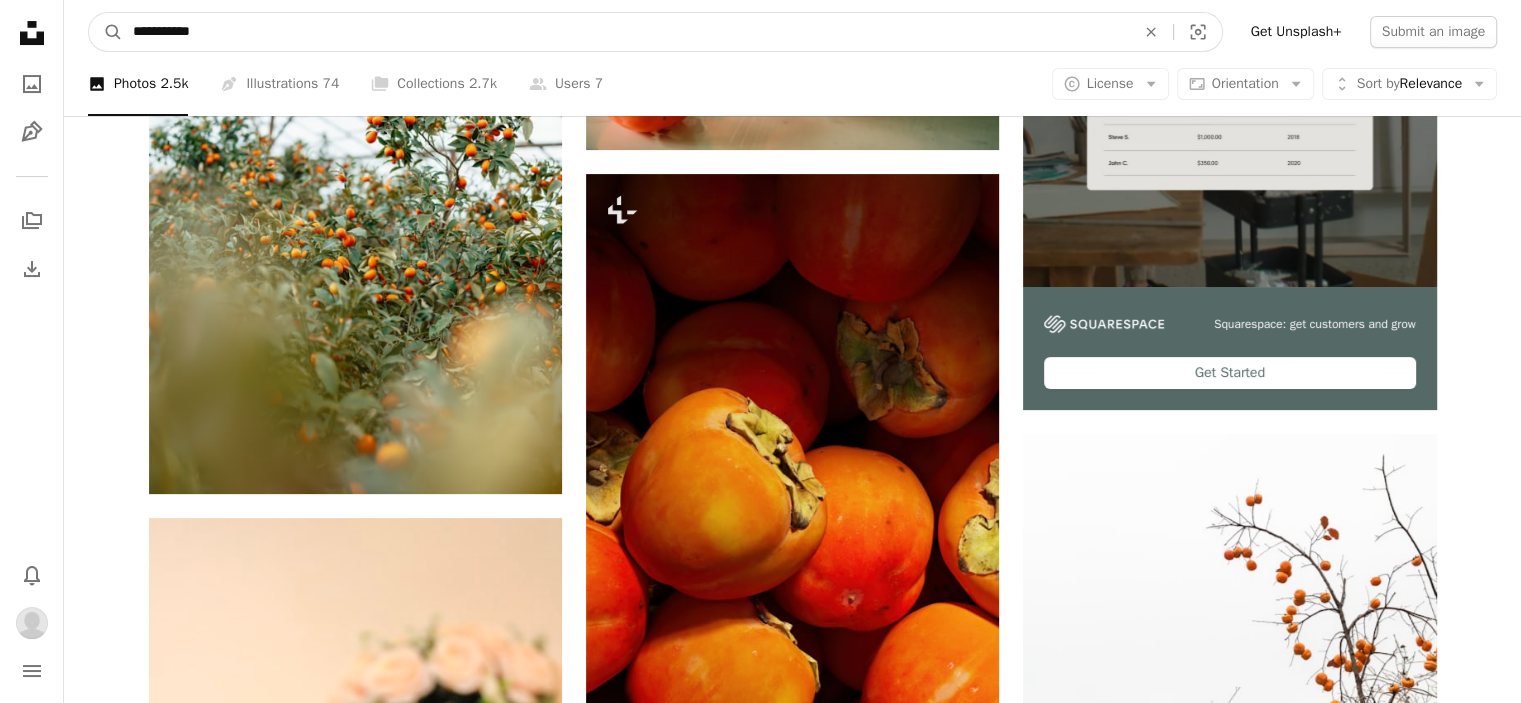 type on "**********" 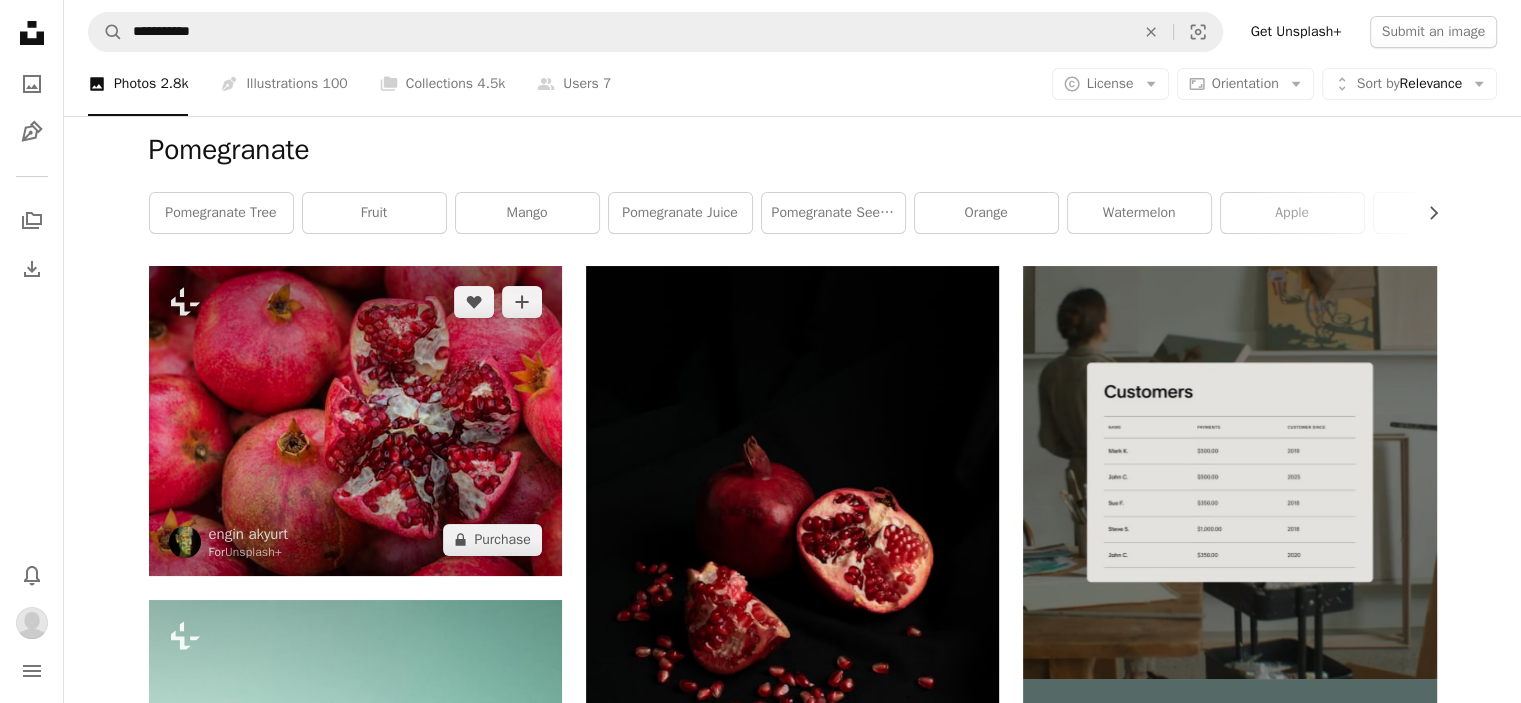 scroll, scrollTop: 0, scrollLeft: 0, axis: both 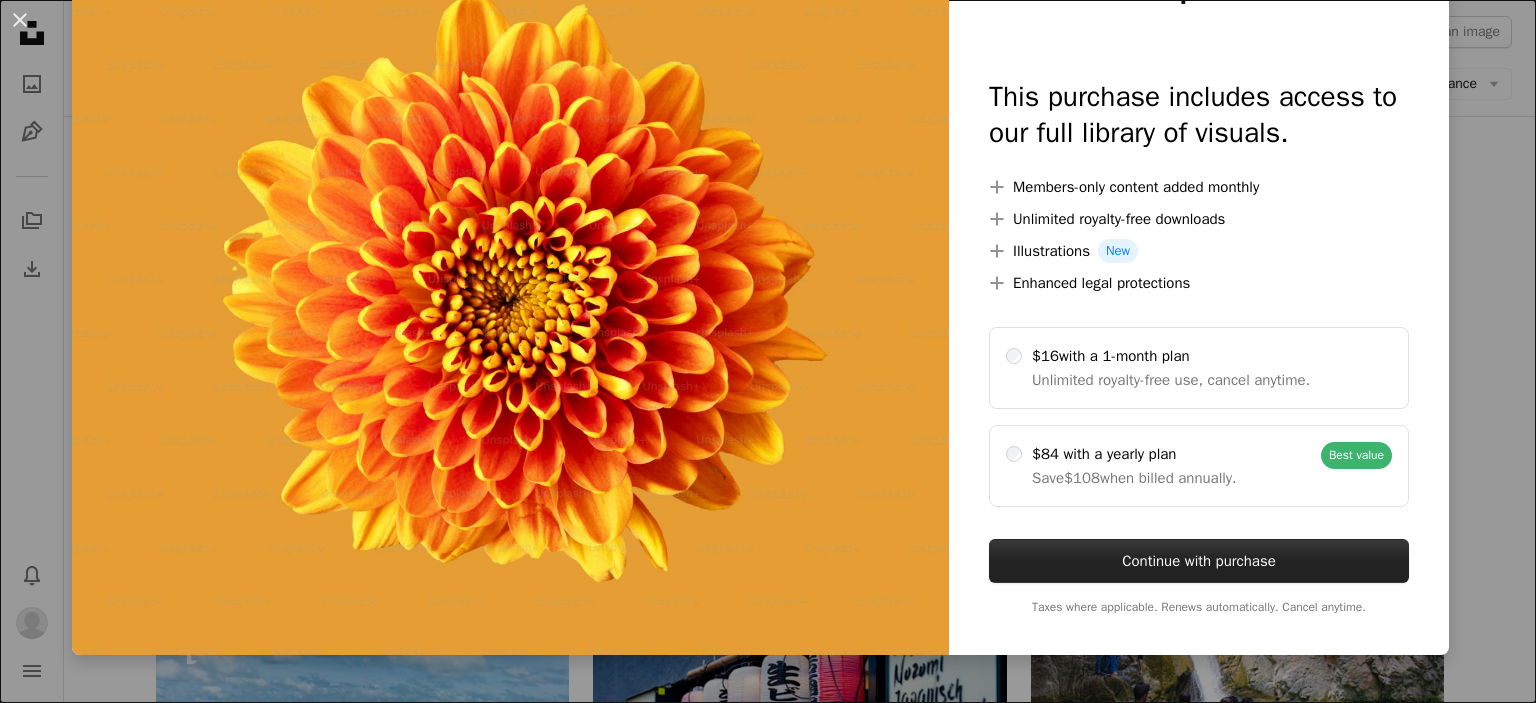click on "Continue with purchase" at bounding box center (1199, 561) 